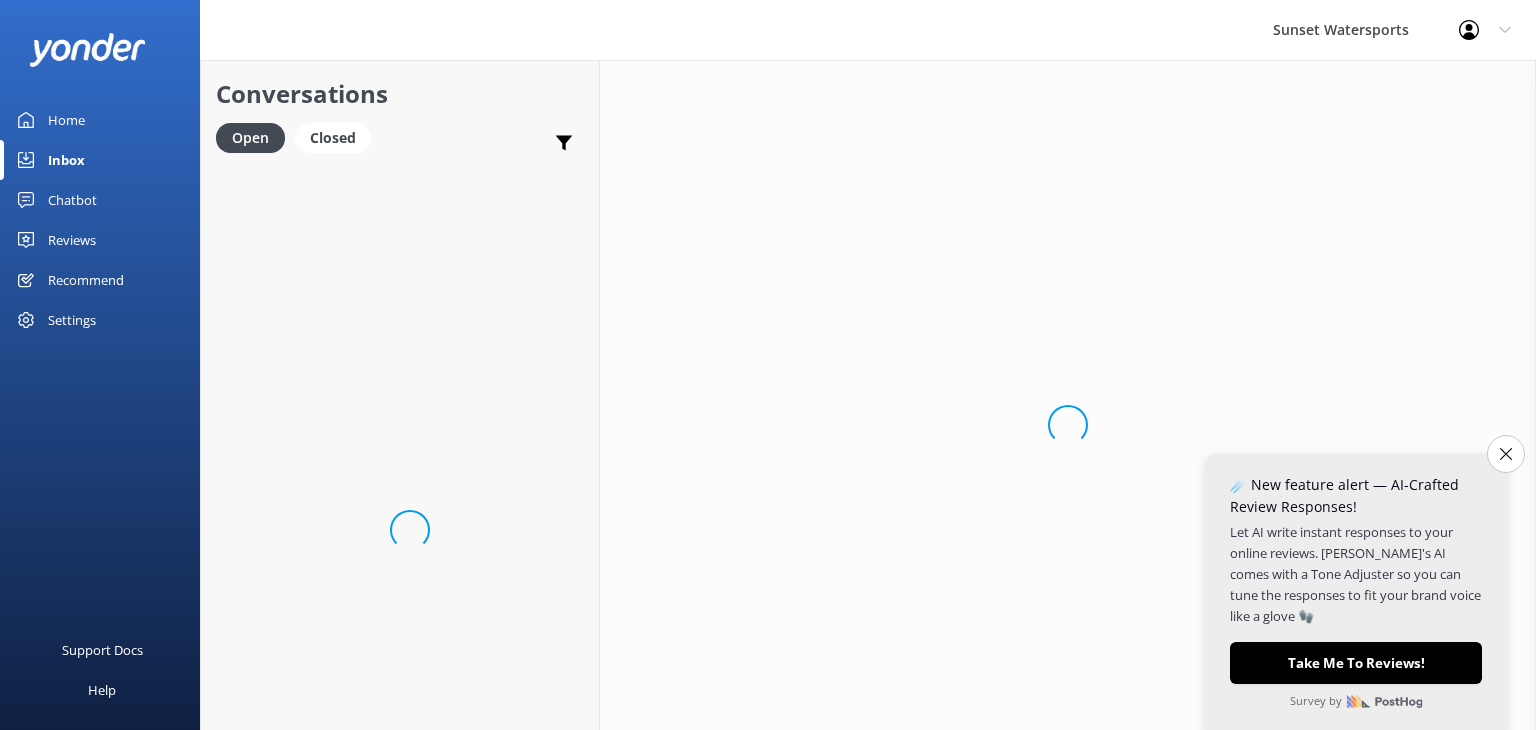 scroll, scrollTop: 0, scrollLeft: 0, axis: both 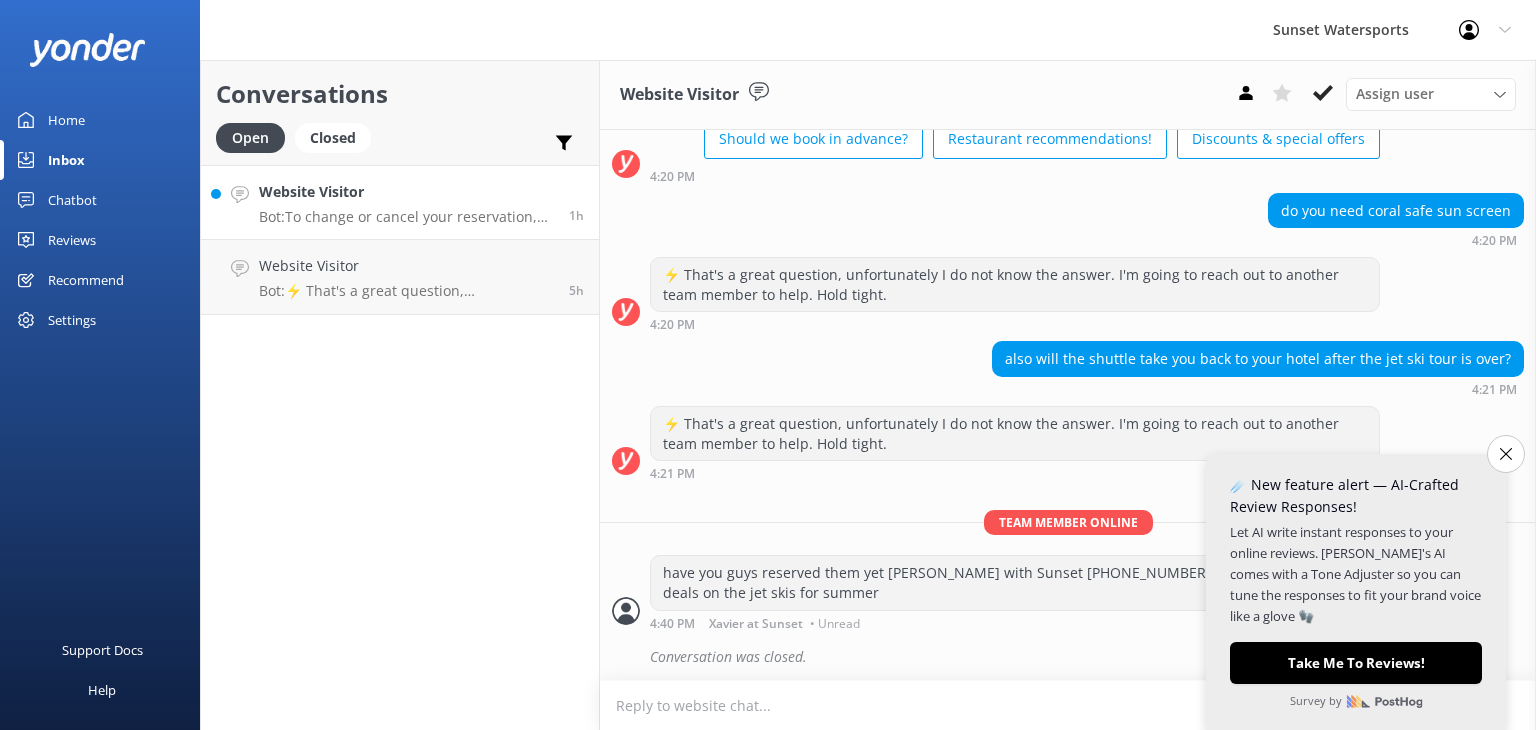 click on "Bot:  To change or cancel your reservation, please call our office at 305-296-2554 or email info@sunsetwatersports.com." at bounding box center [406, 217] 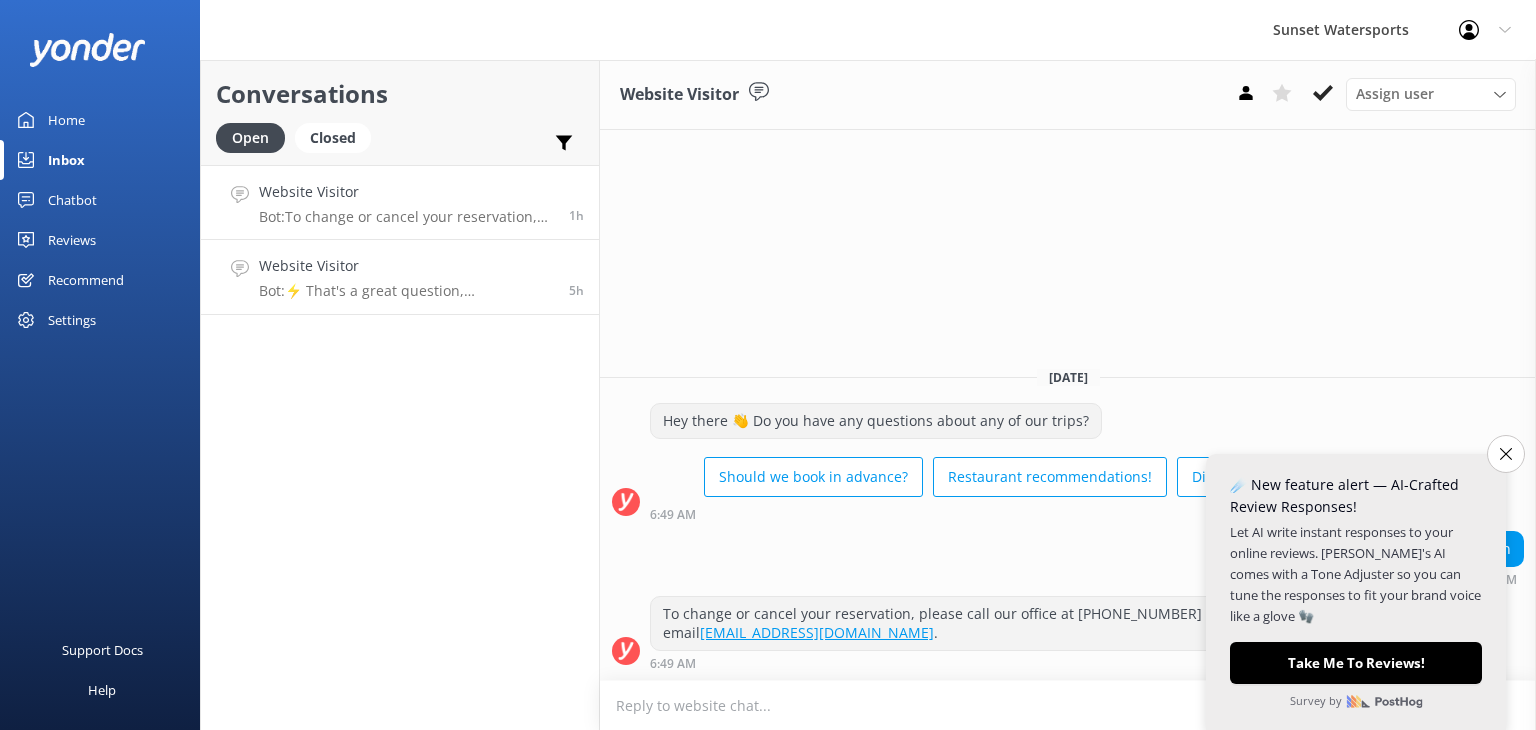 click on "Bot:  ⚡ That's a great question, unfortunately I do not know the answer. I'm going to reach out to another team member to help. Hold tight." at bounding box center (406, 291) 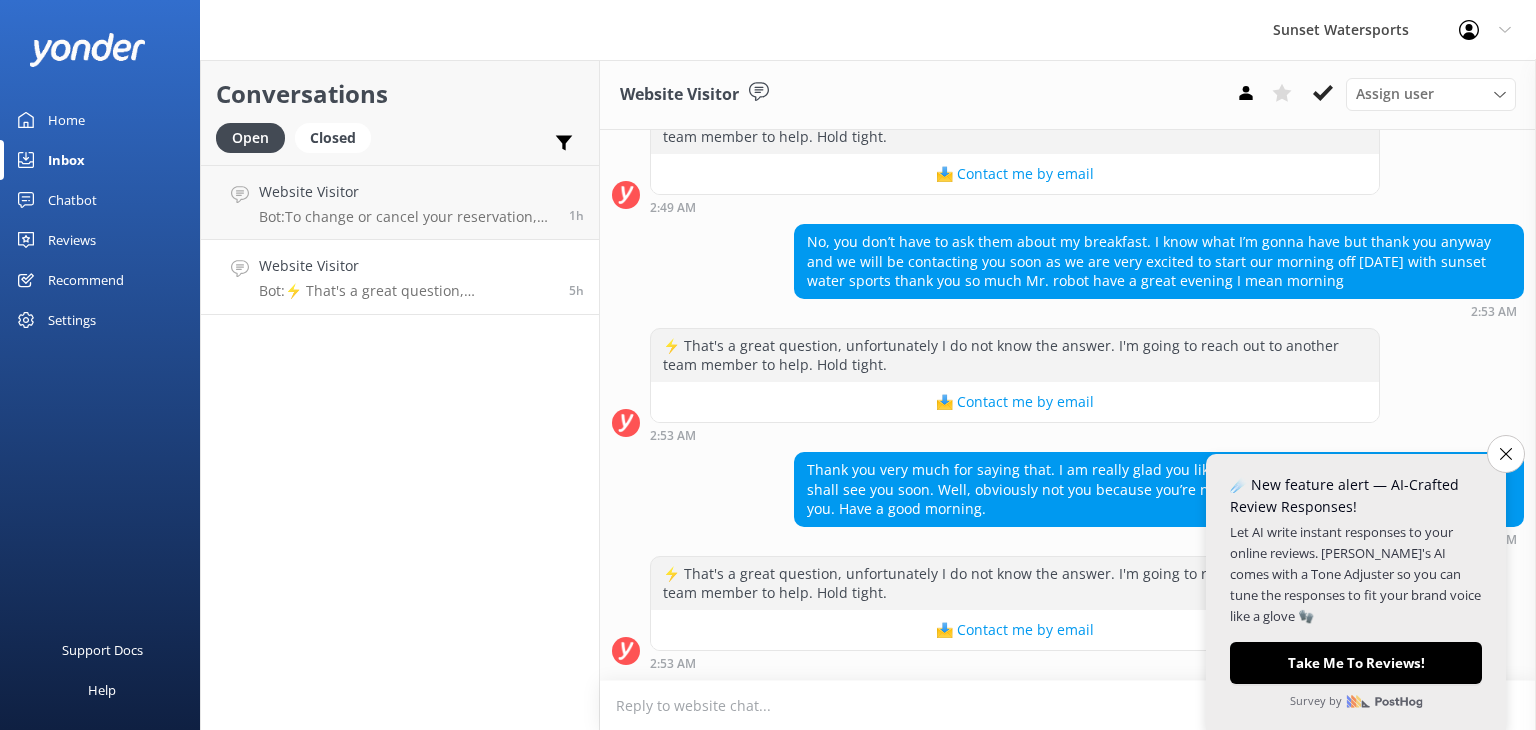 scroll, scrollTop: 2680, scrollLeft: 0, axis: vertical 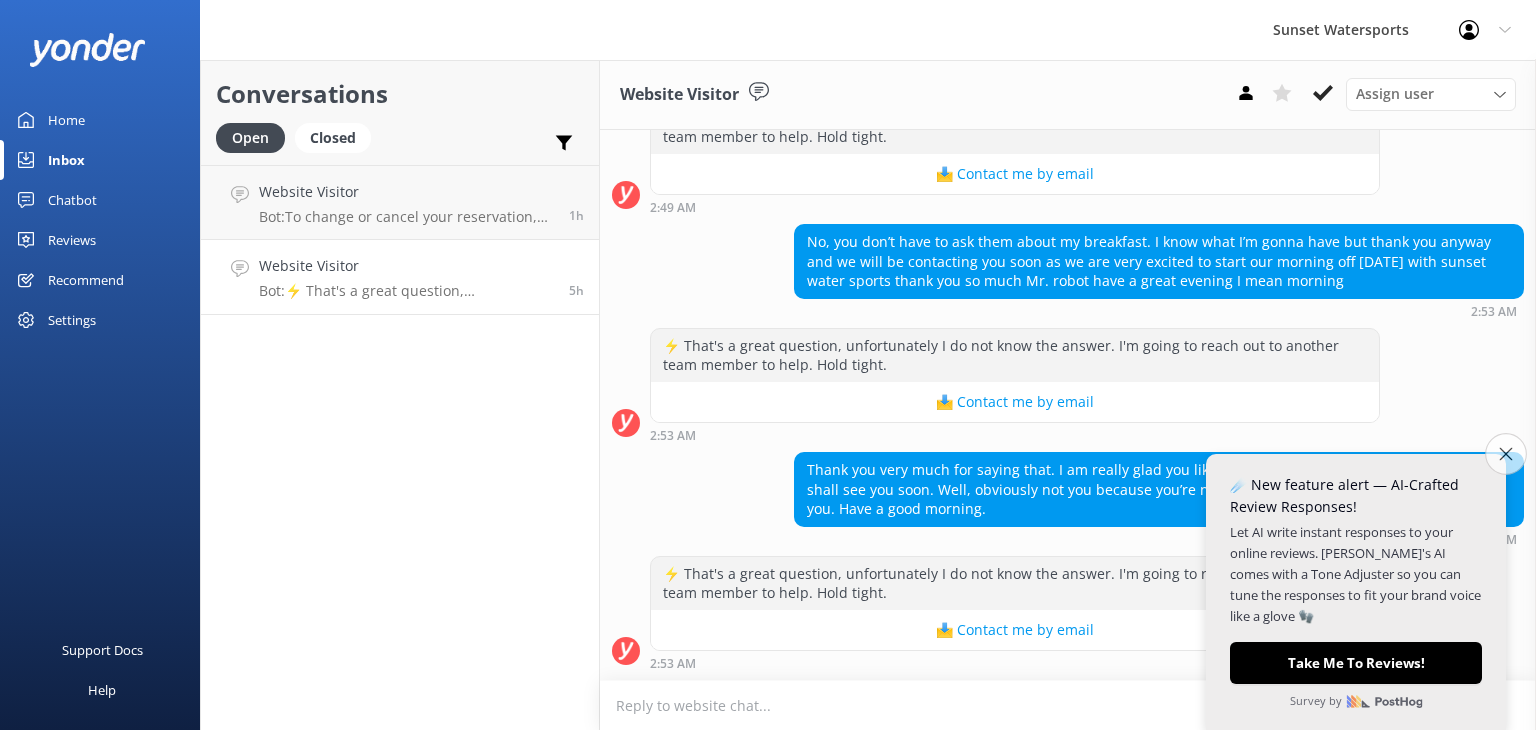 click on "Close survey" 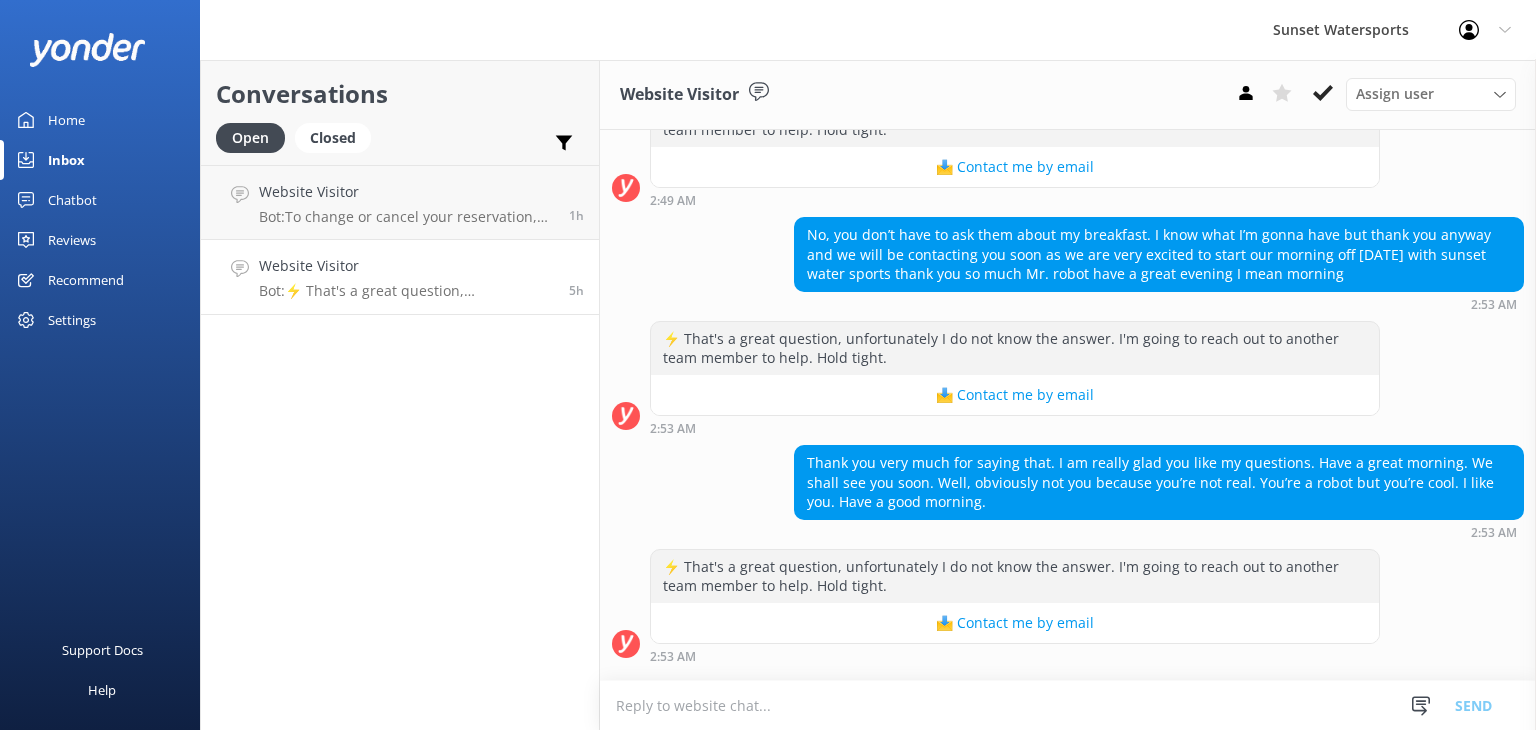 scroll, scrollTop: 2893, scrollLeft: 0, axis: vertical 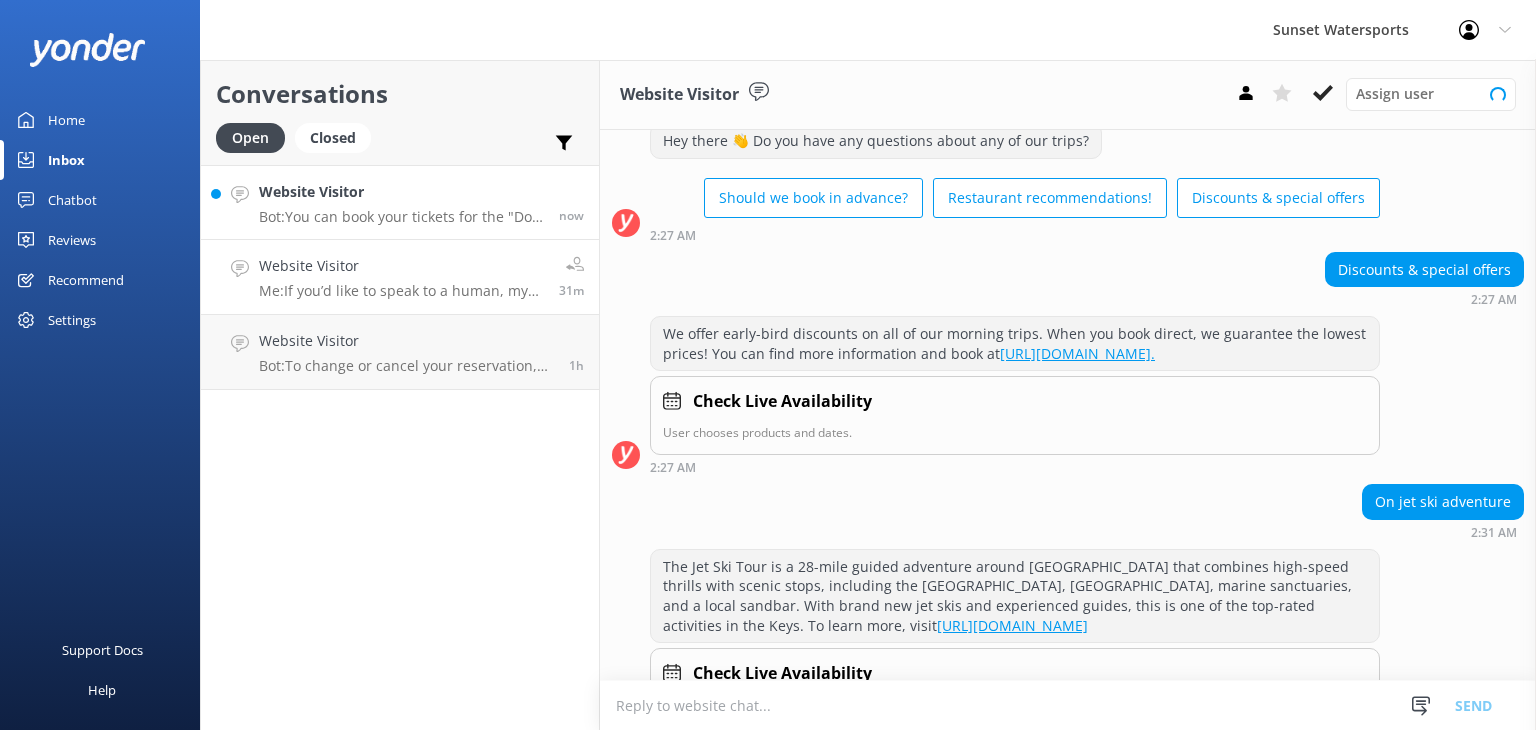 click on "Bot:  You can book your tickets for the "Do it All with Parasailing" package by visiting [URL][DOMAIN_NAME]." at bounding box center [401, 217] 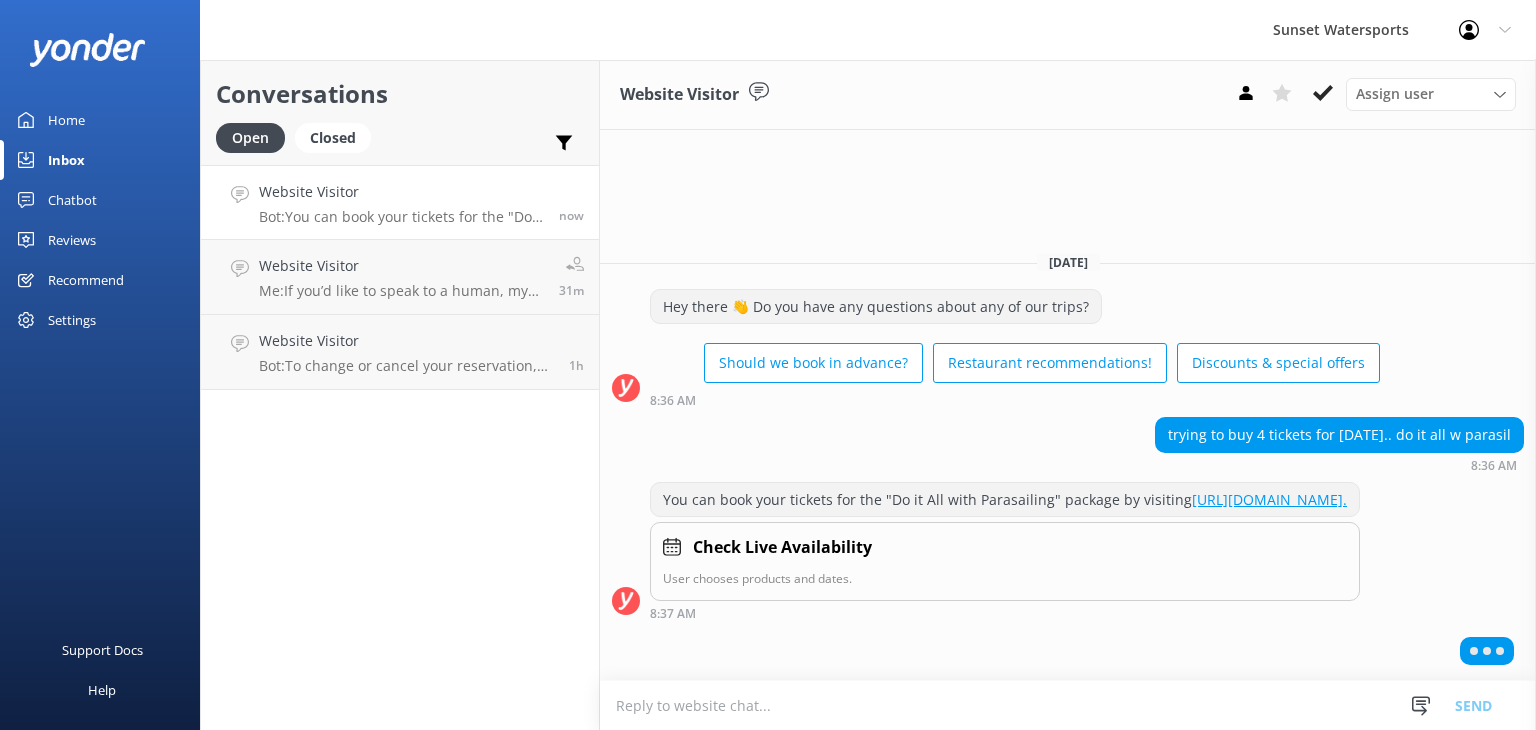 click at bounding box center [1068, 705] 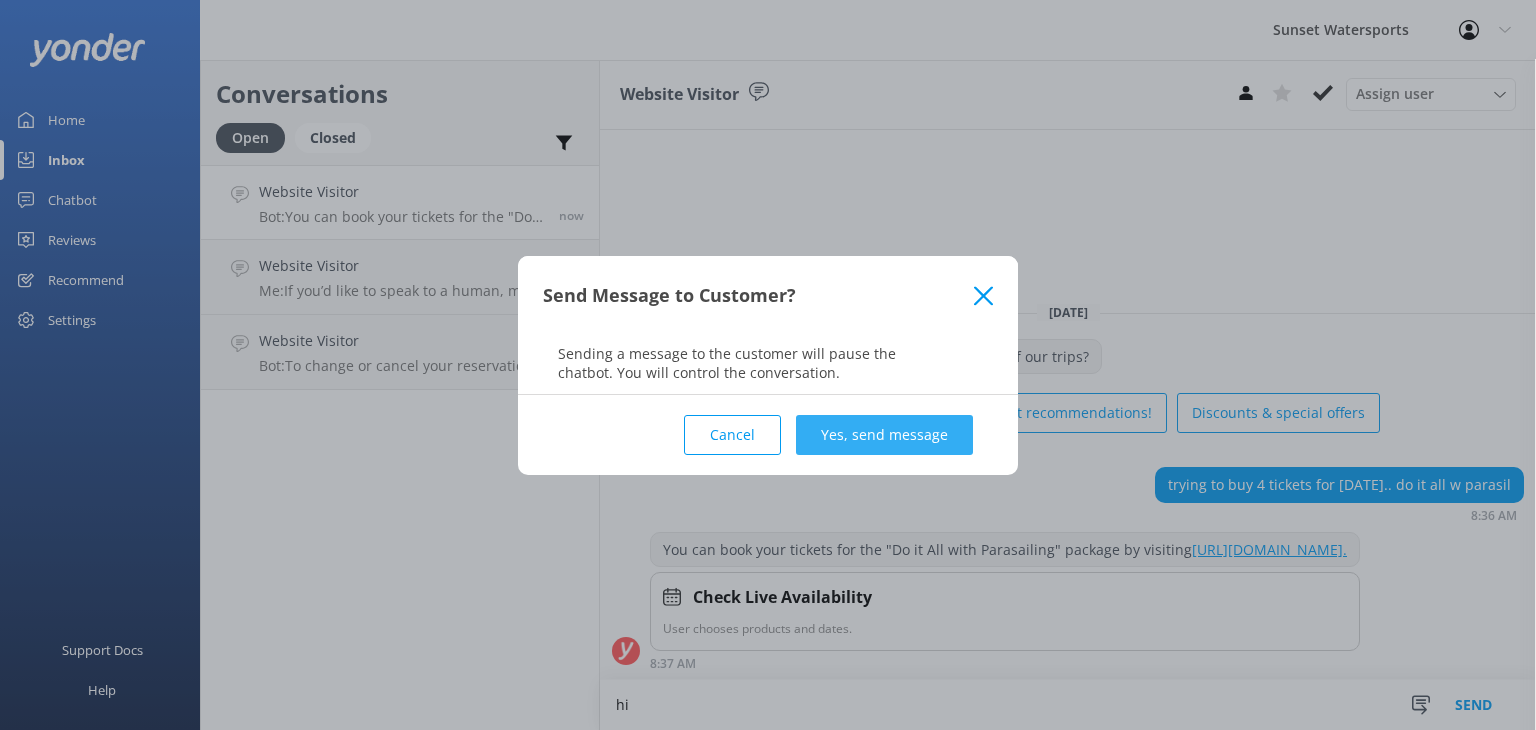 type on "hi" 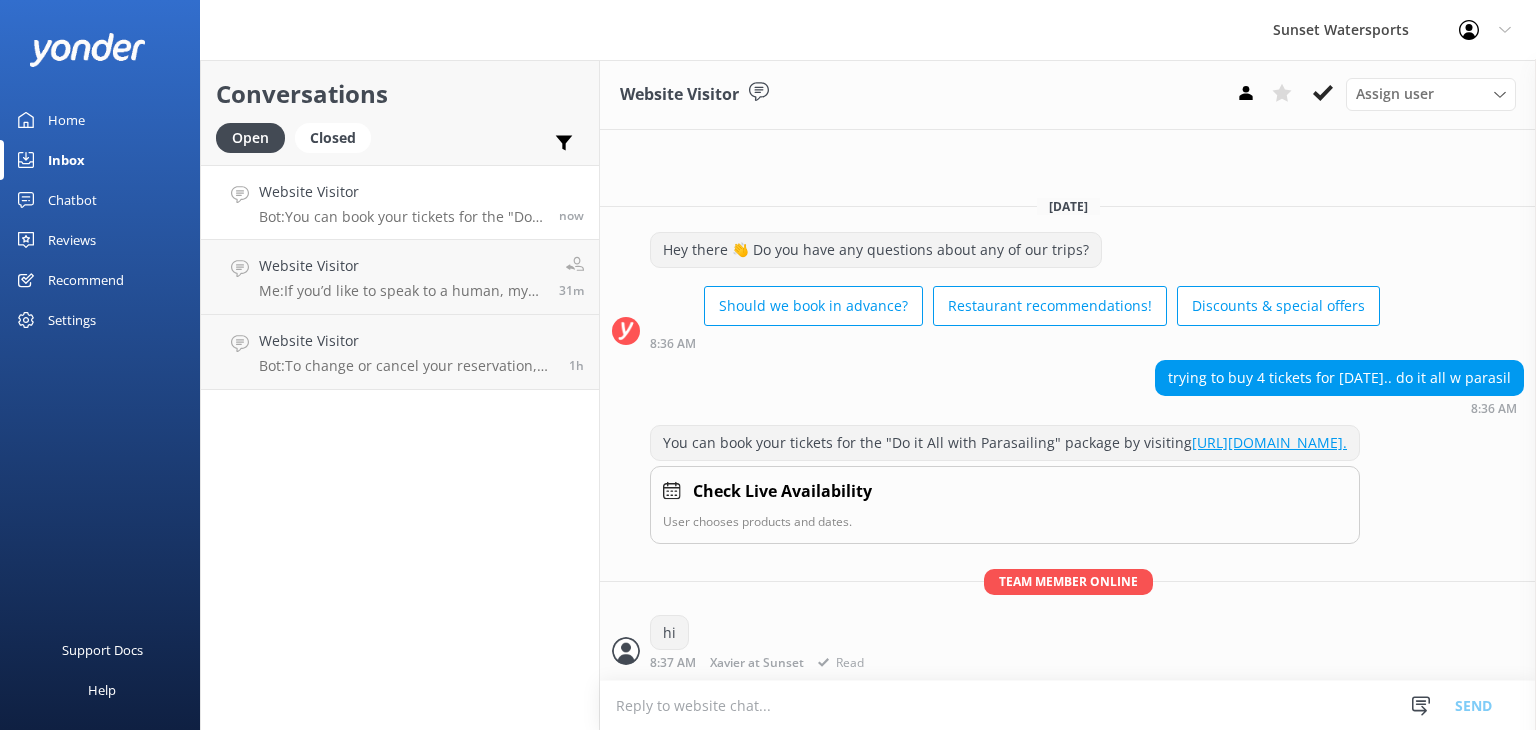 scroll, scrollTop: 51, scrollLeft: 0, axis: vertical 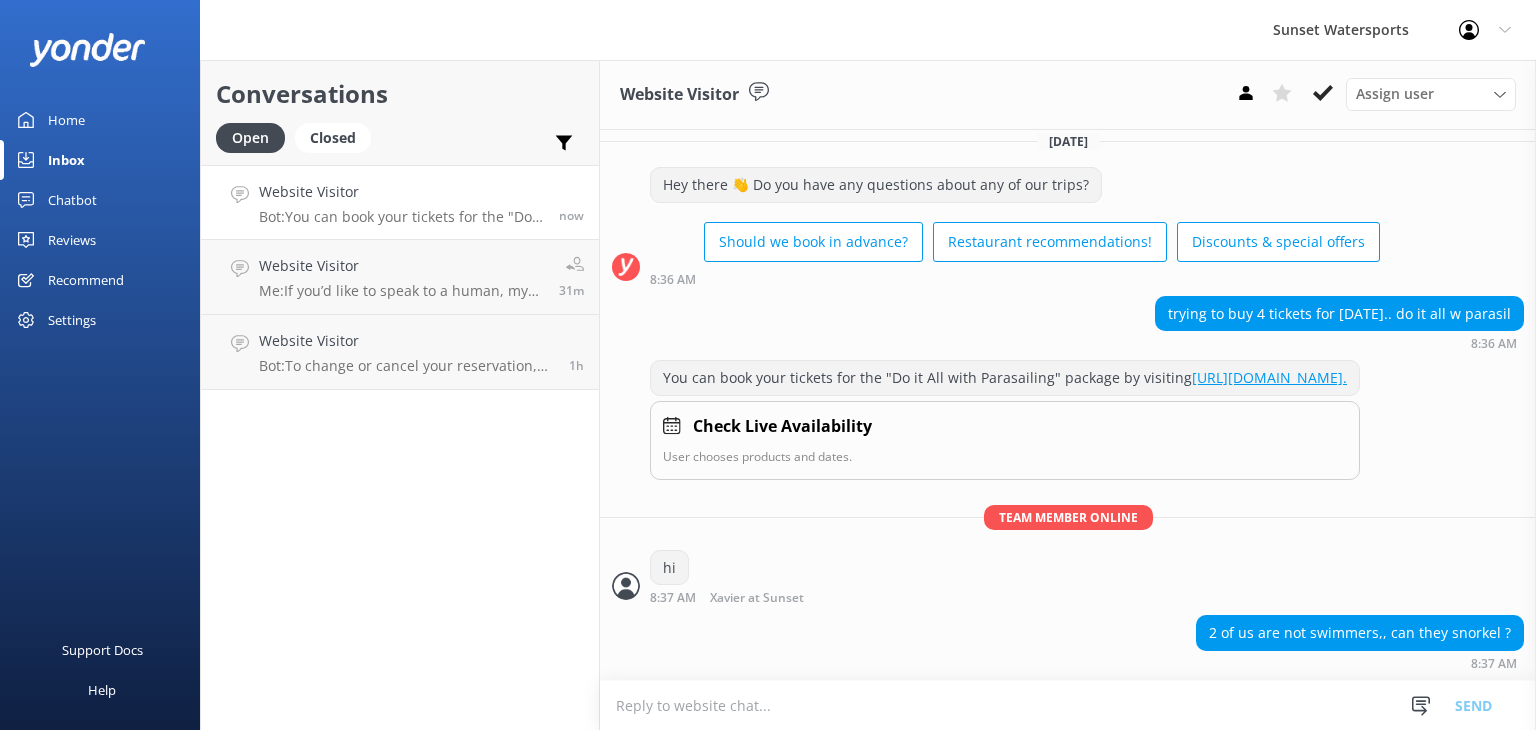click at bounding box center [1068, 705] 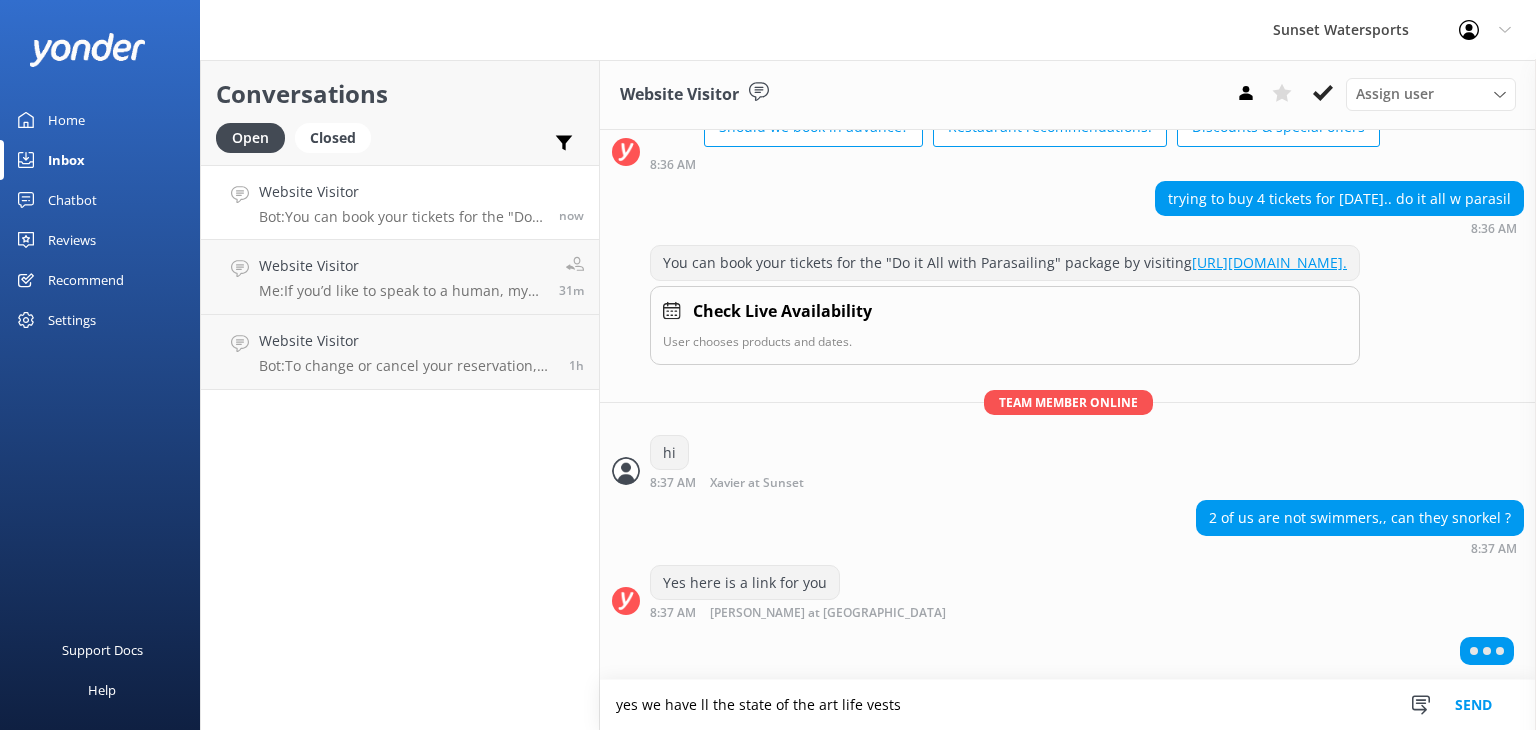 scroll, scrollTop: 164, scrollLeft: 0, axis: vertical 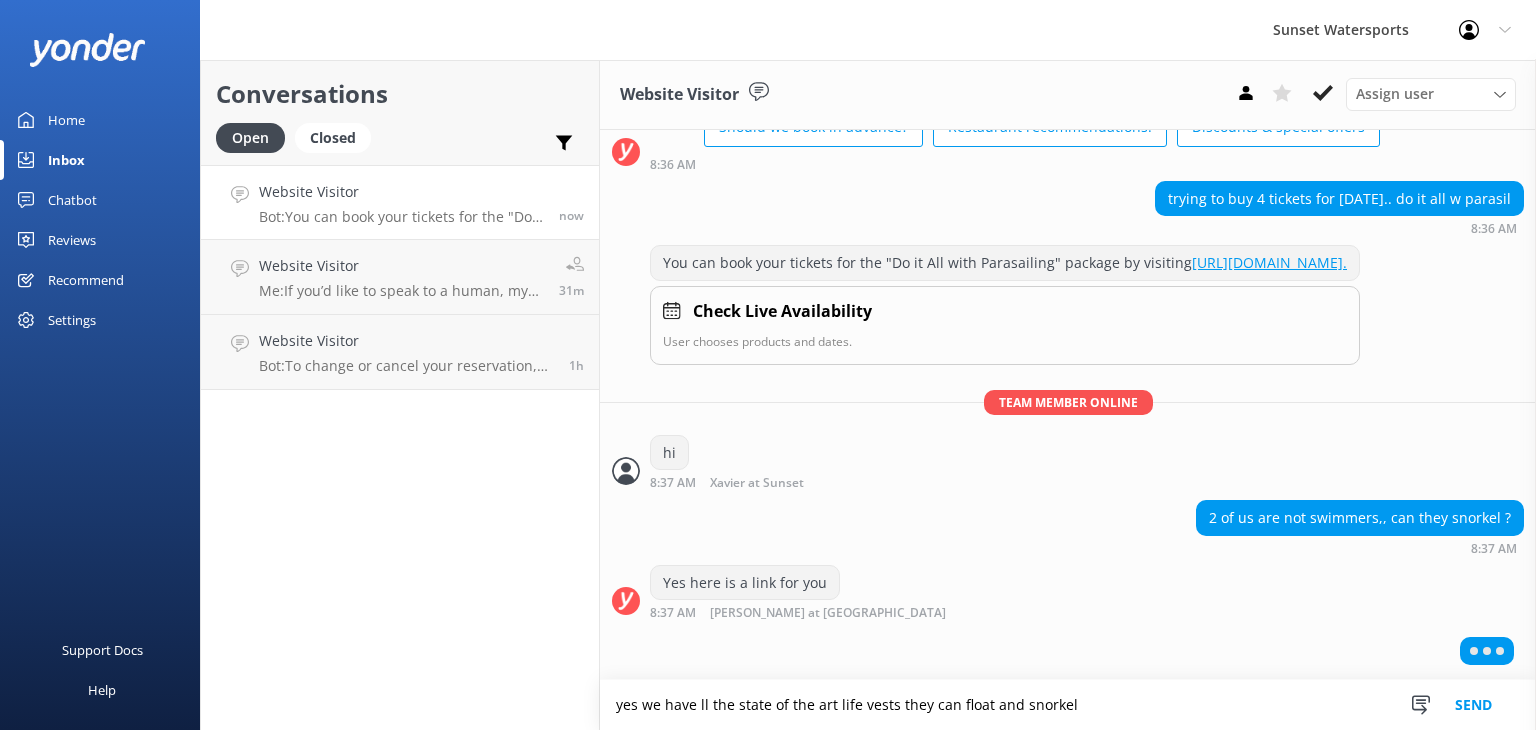 type on "yes we have ll the state of the art life vests they can float and snorkel" 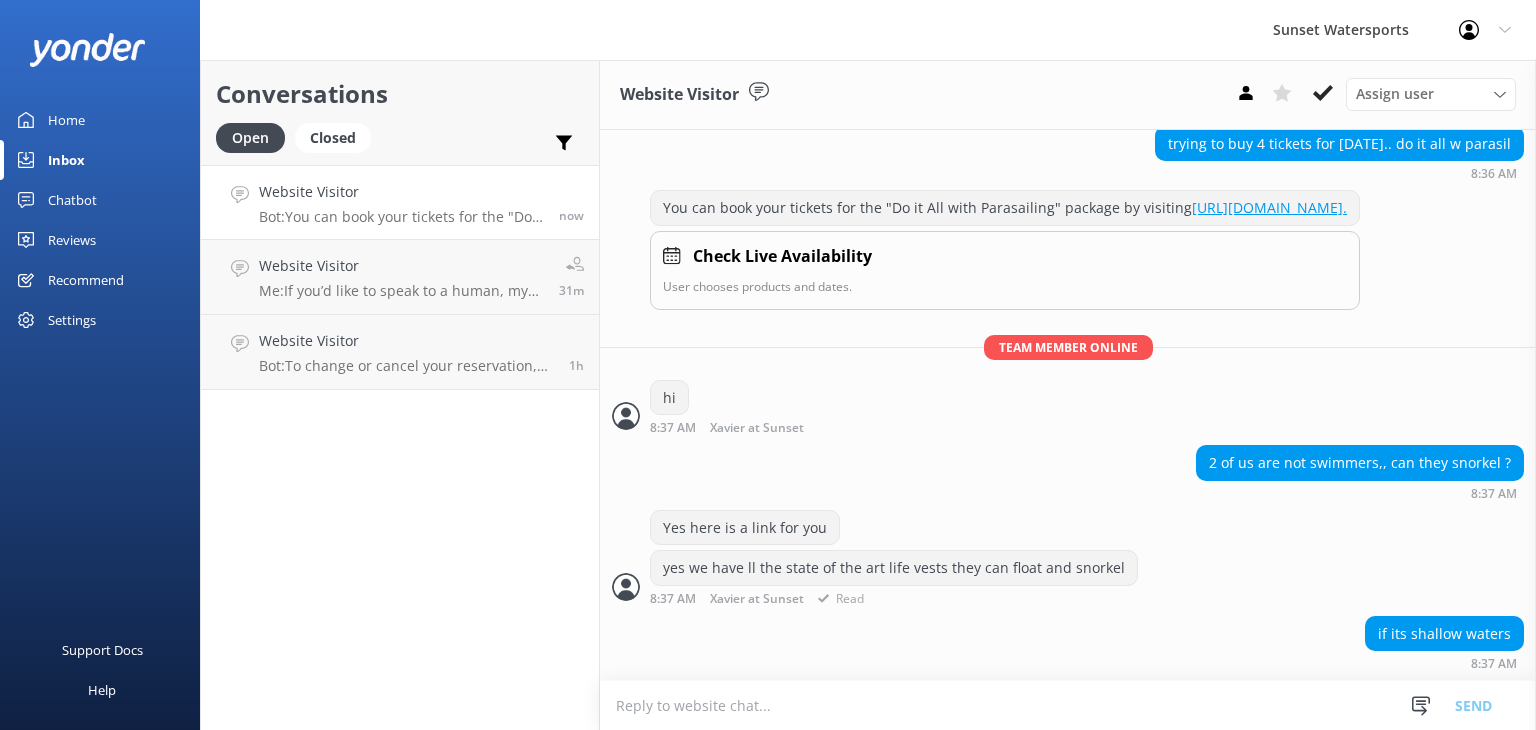 scroll, scrollTop: 220, scrollLeft: 0, axis: vertical 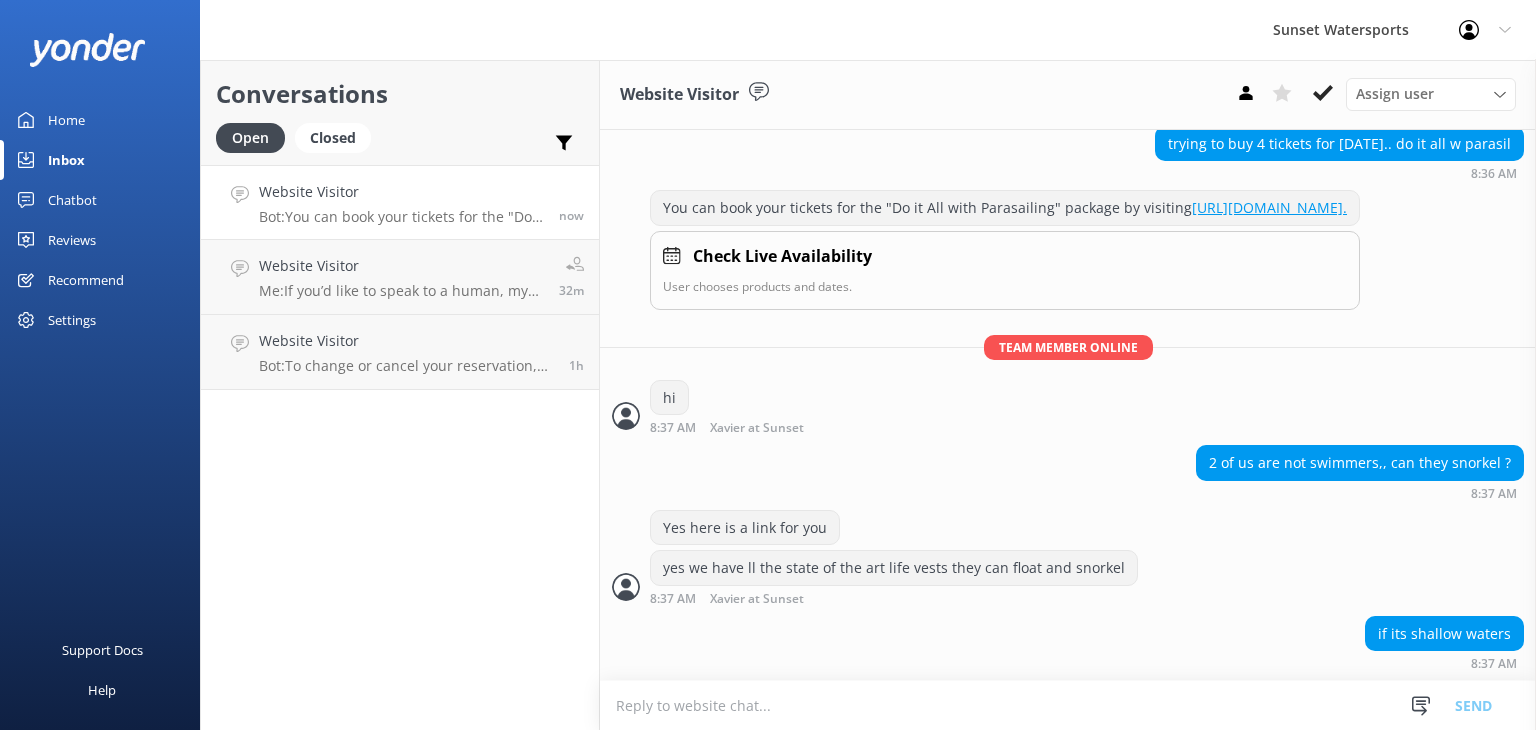click at bounding box center (1068, 705) 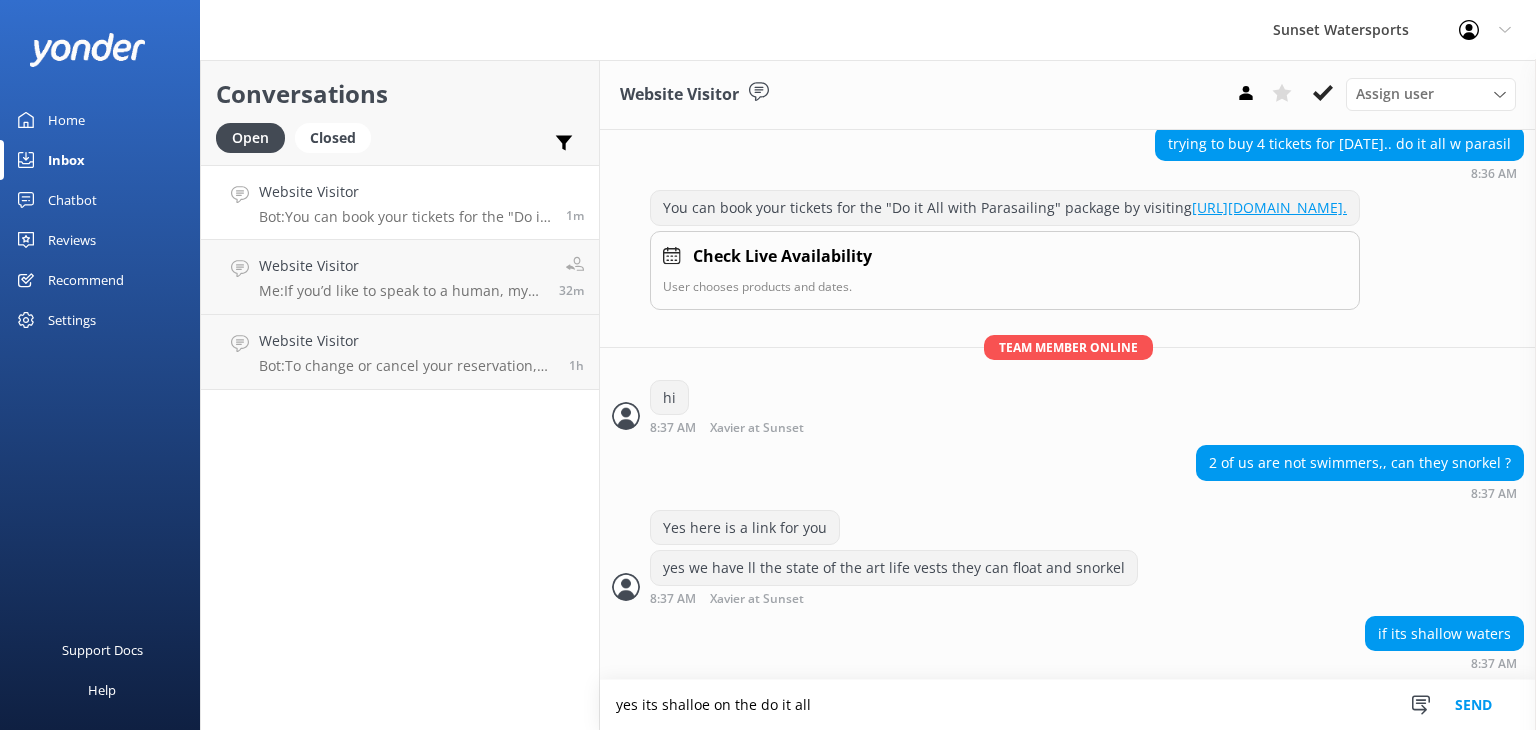 type on "yes its shalloe on the do it all" 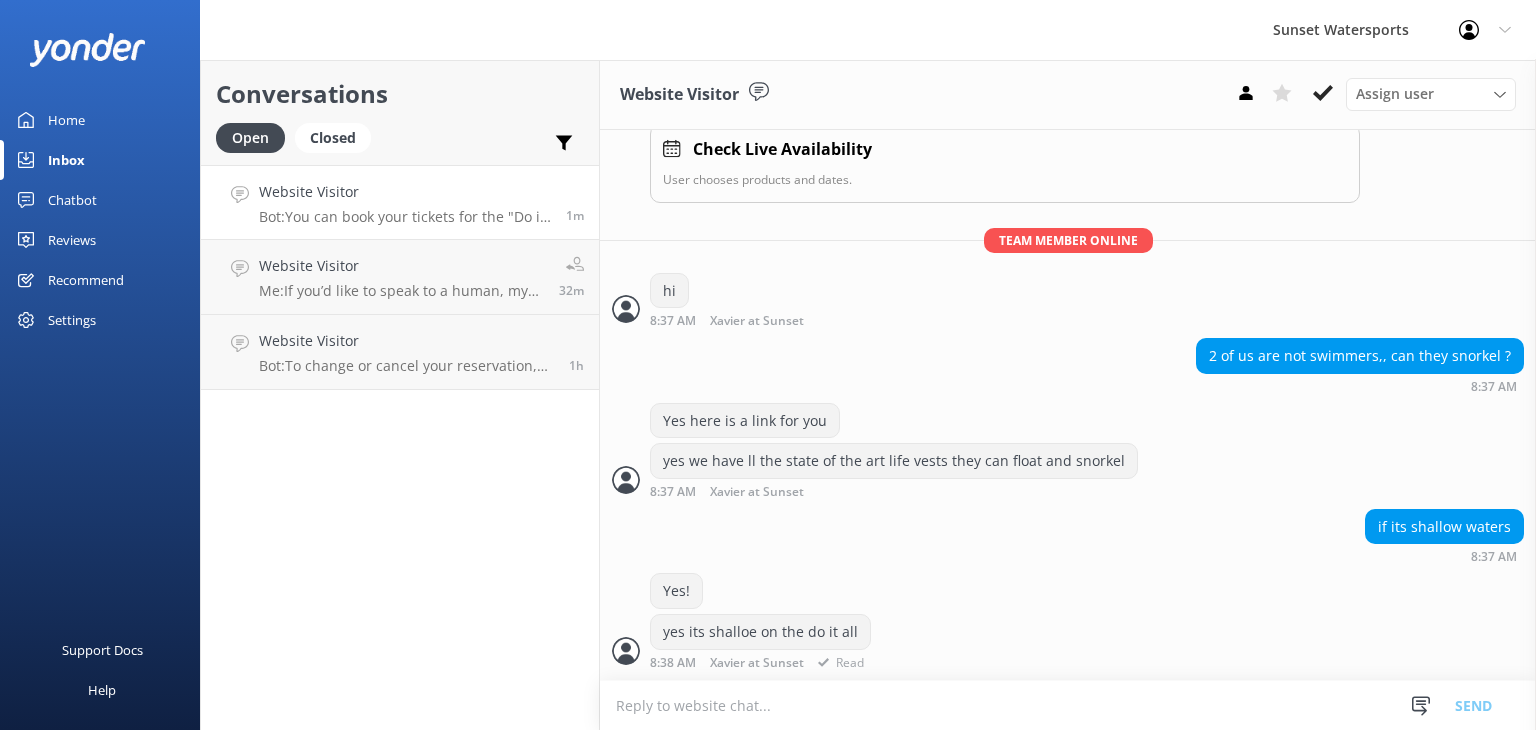 scroll, scrollTop: 326, scrollLeft: 0, axis: vertical 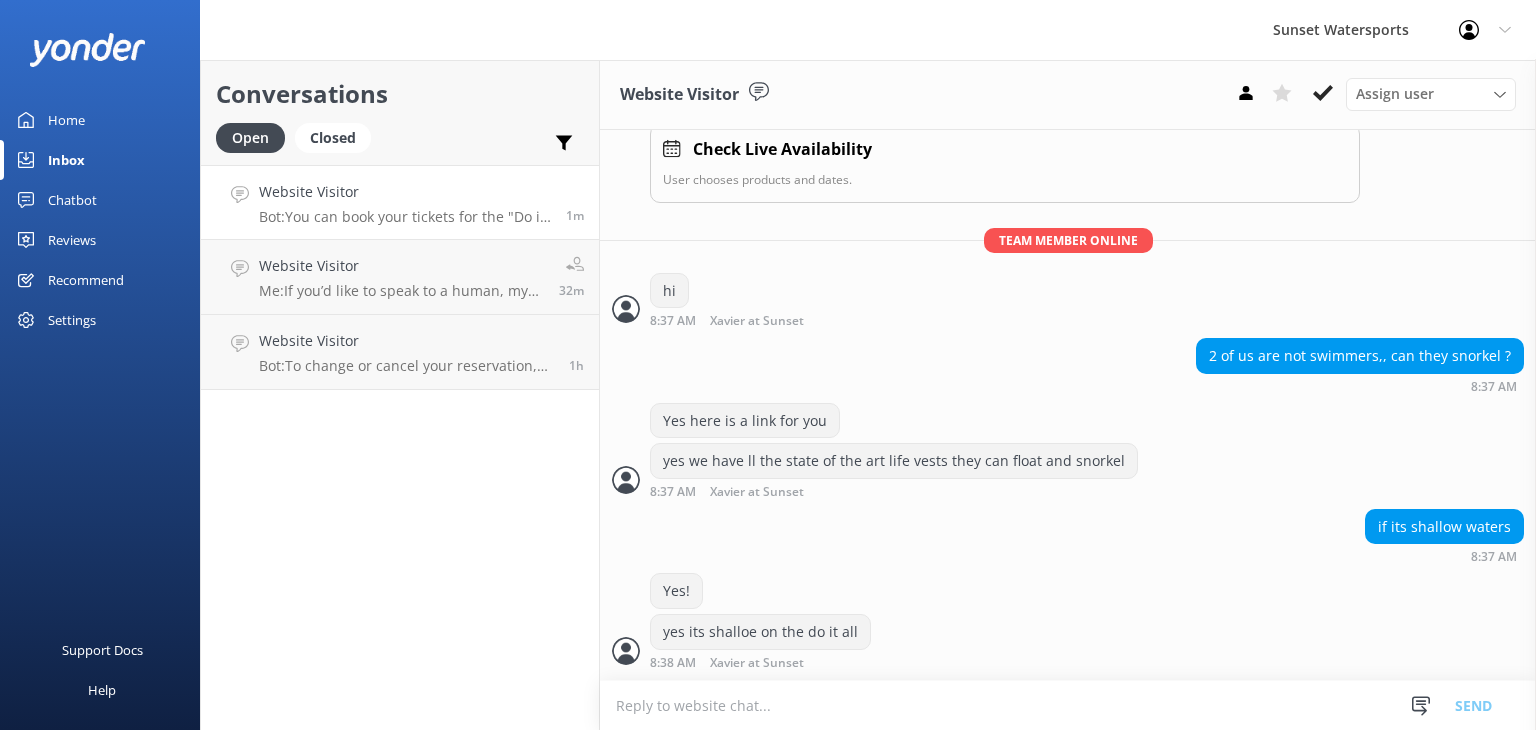 click at bounding box center [1068, 705] 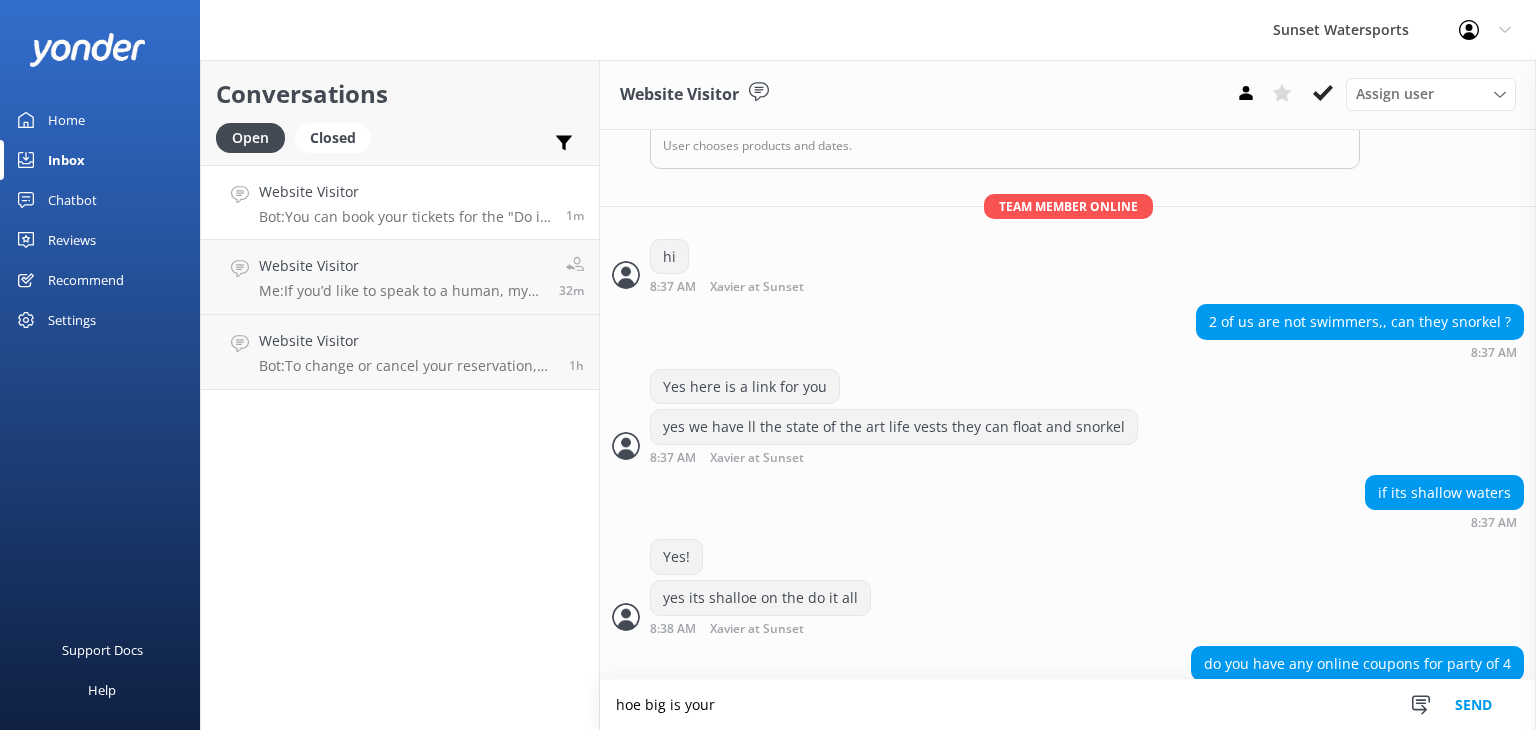 scroll, scrollTop: 390, scrollLeft: 0, axis: vertical 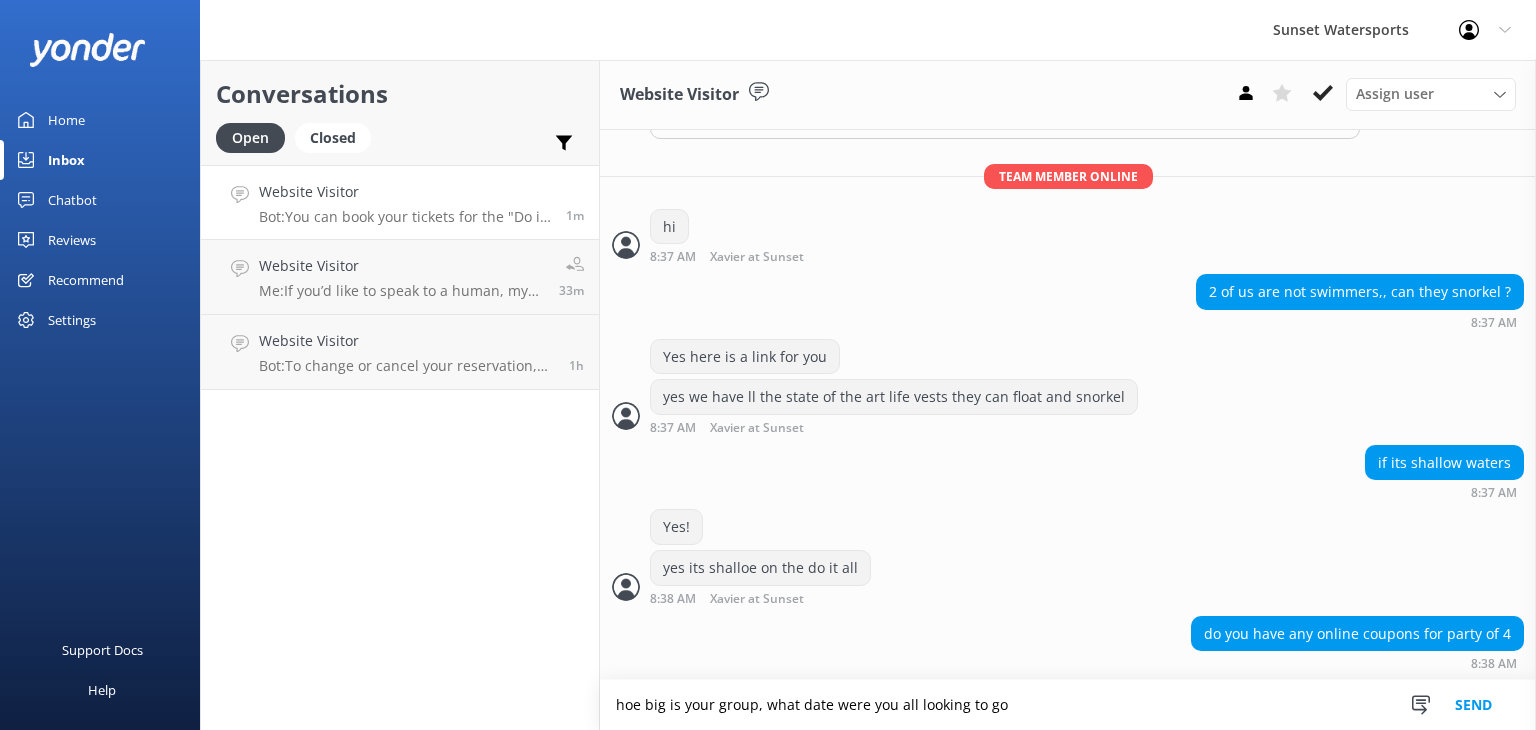 type on "hoe big is your group, what date were you all looking to go" 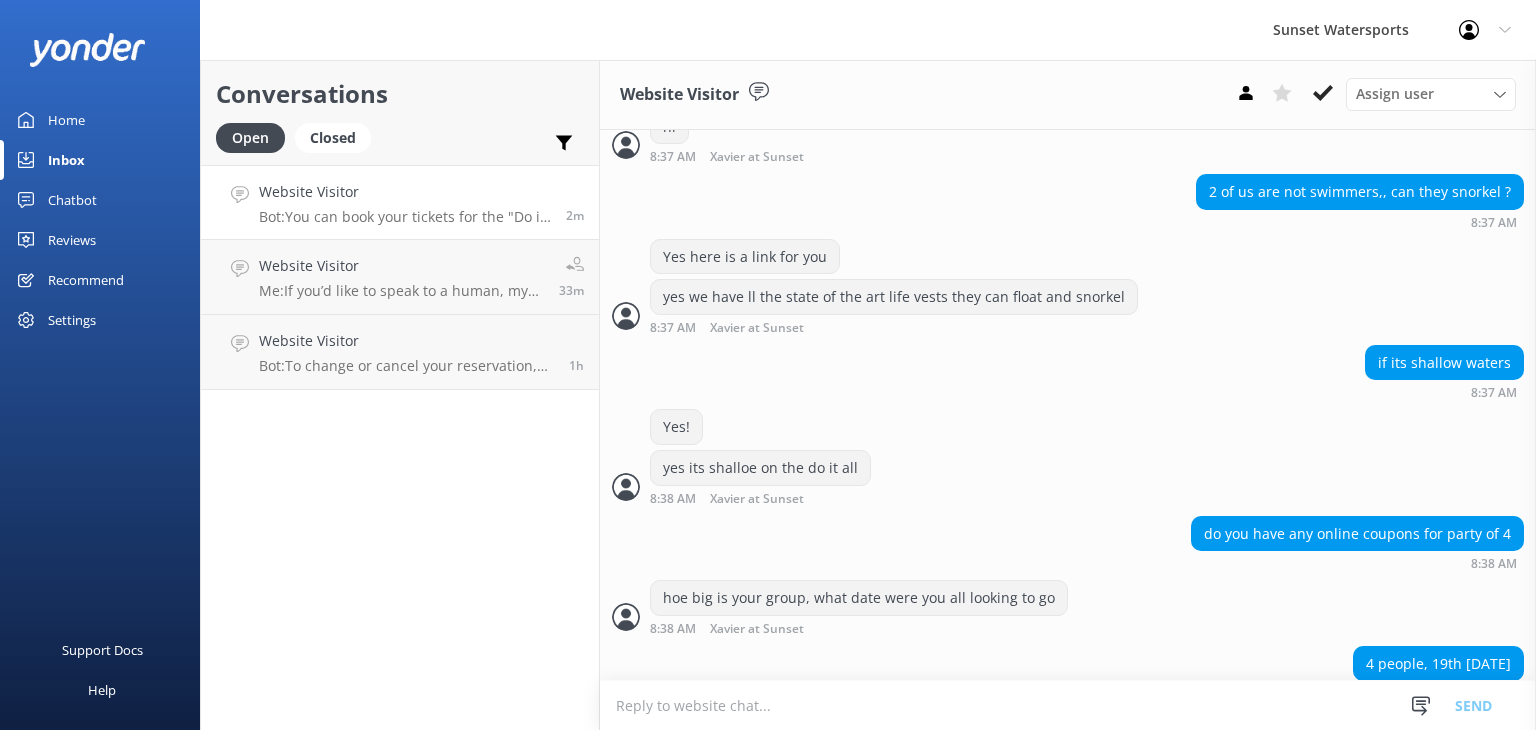 scroll, scrollTop: 520, scrollLeft: 0, axis: vertical 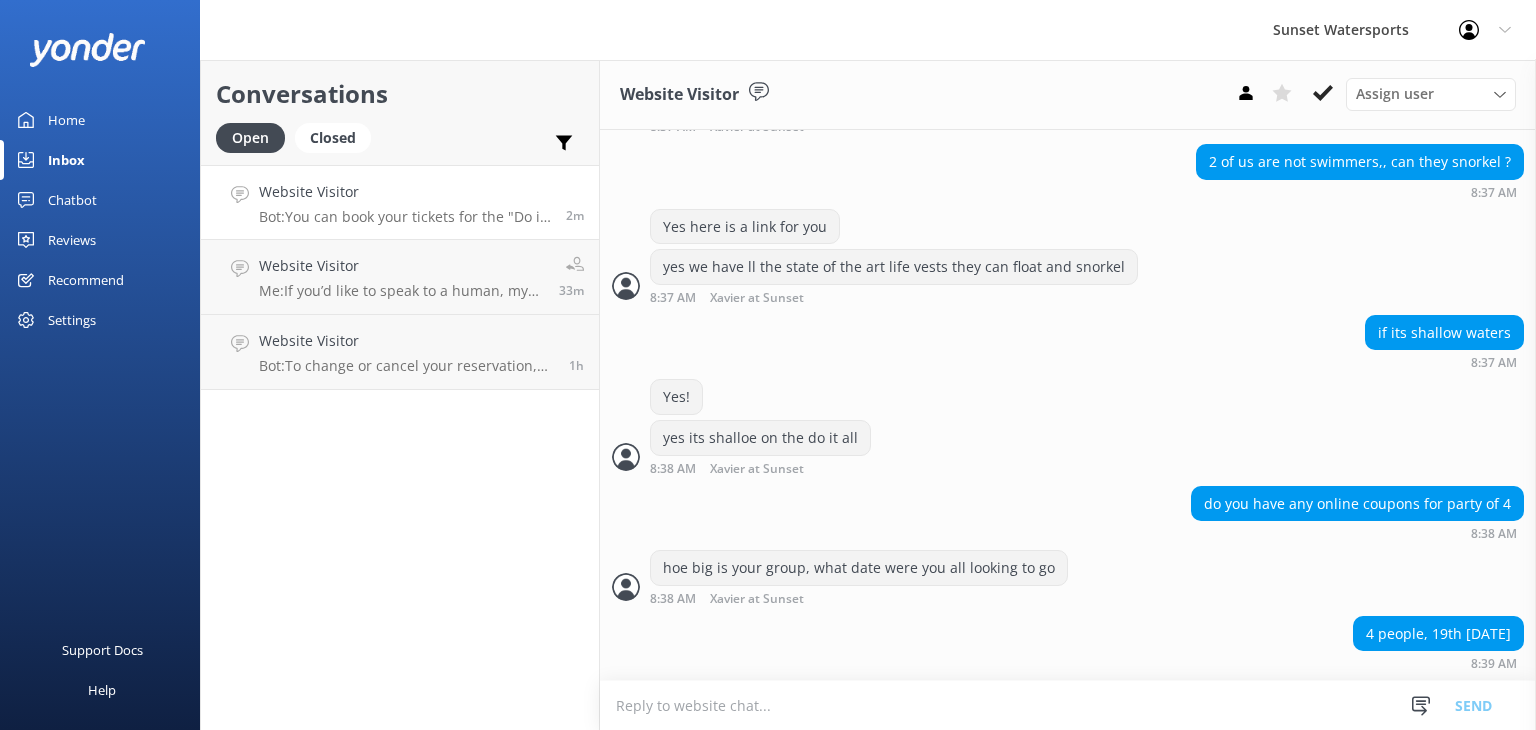 click at bounding box center [1068, 705] 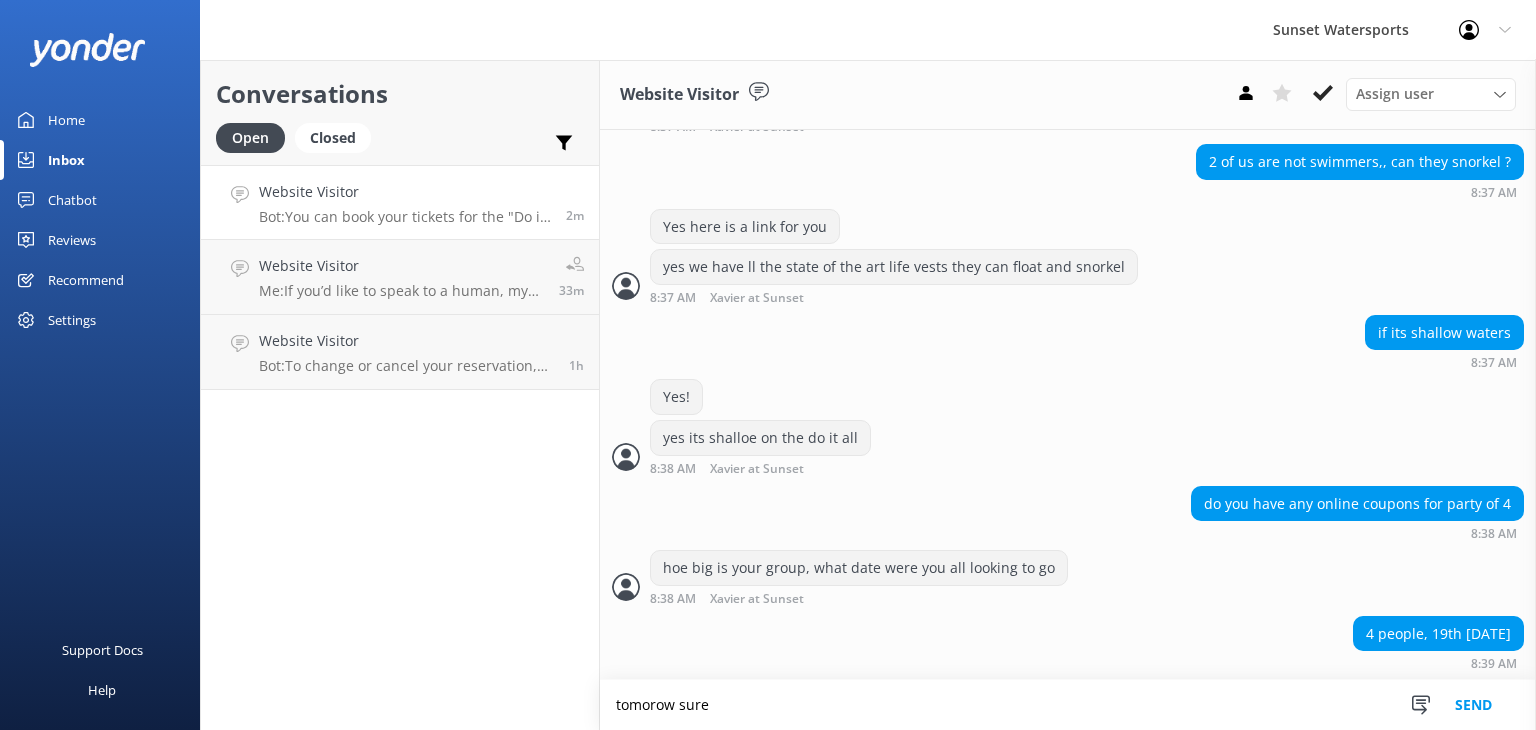 type on "tomorow sure" 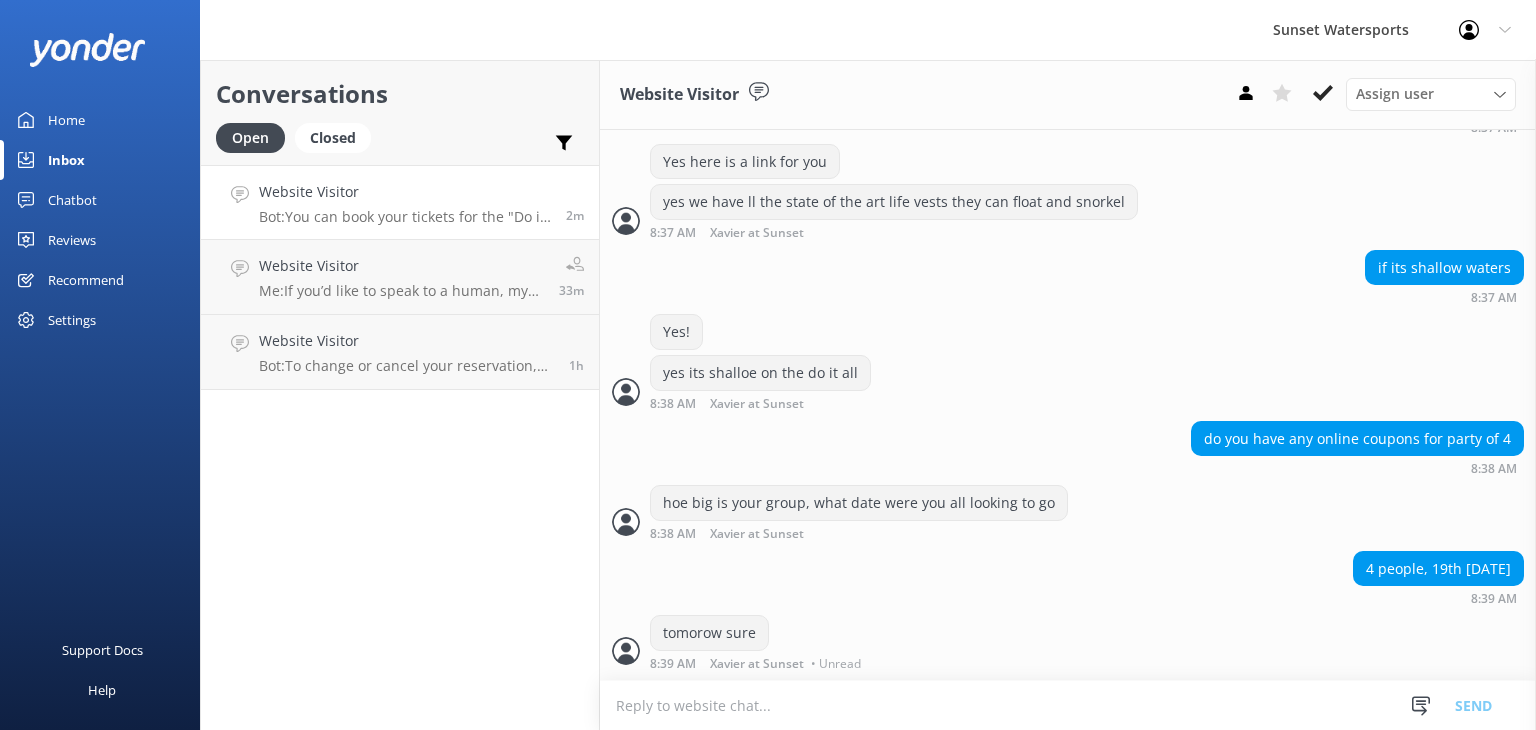 scroll, scrollTop: 584, scrollLeft: 0, axis: vertical 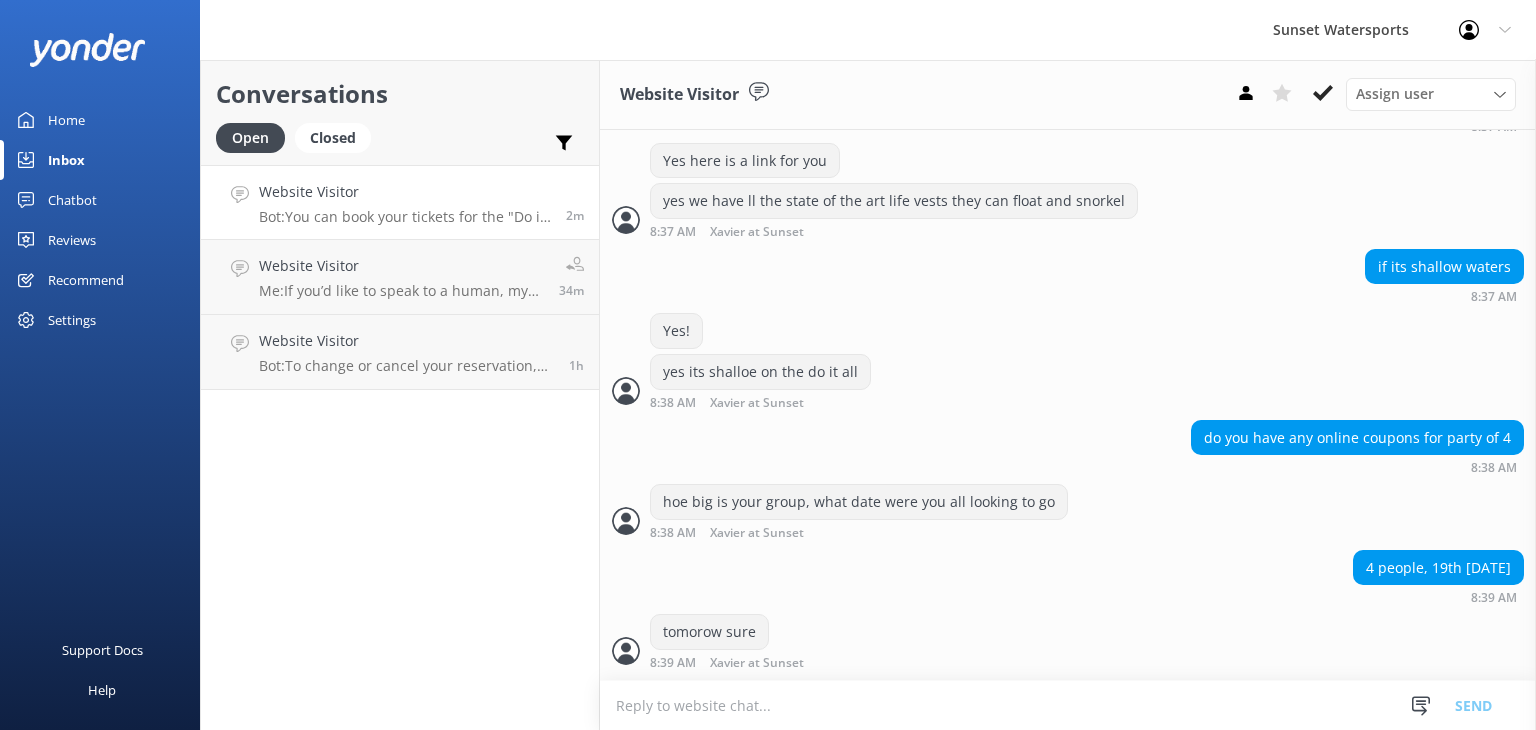 click at bounding box center [1068, 705] 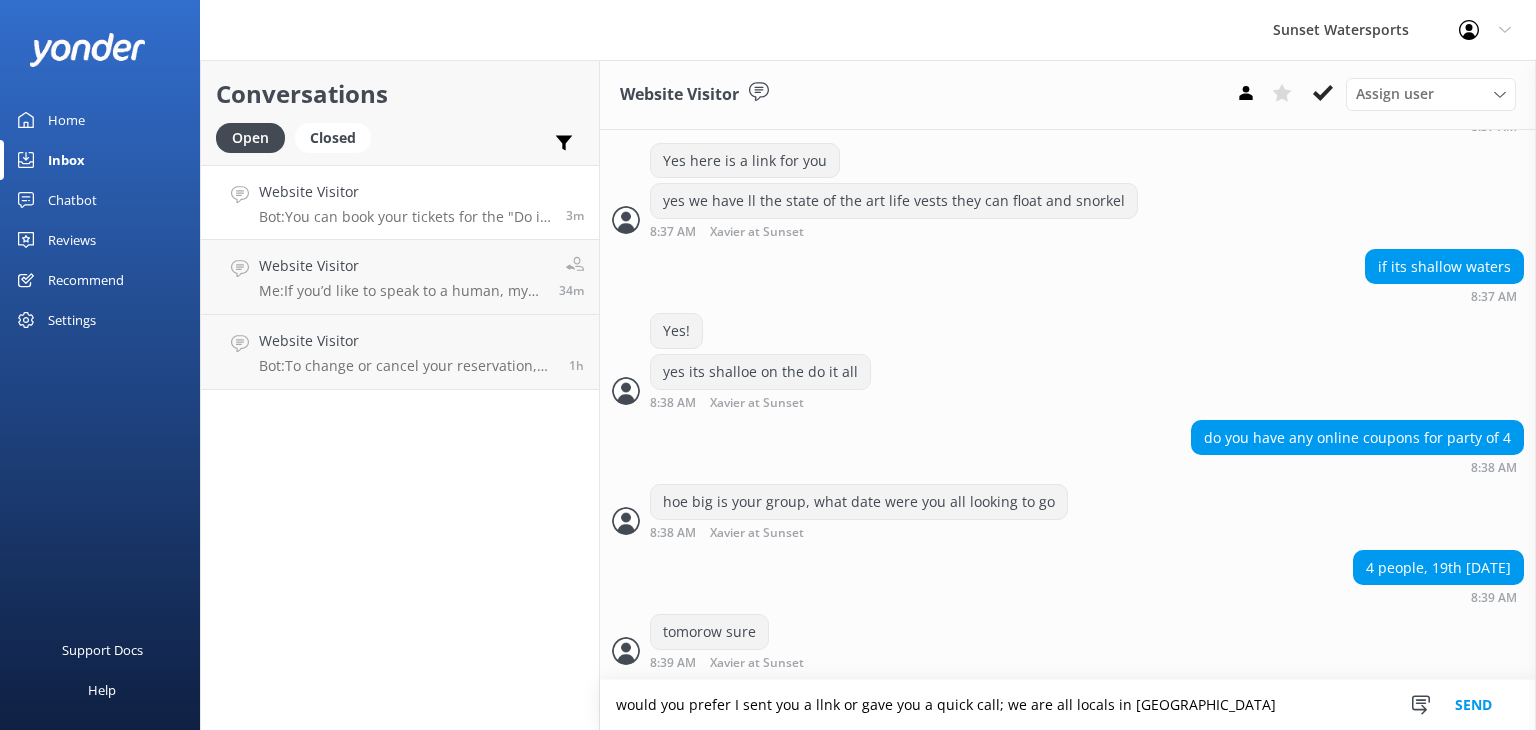 click on "would you prefer I sent you a llnk or gave you a quick call; we are all locals in [GEOGRAPHIC_DATA]" at bounding box center (1068, 705) 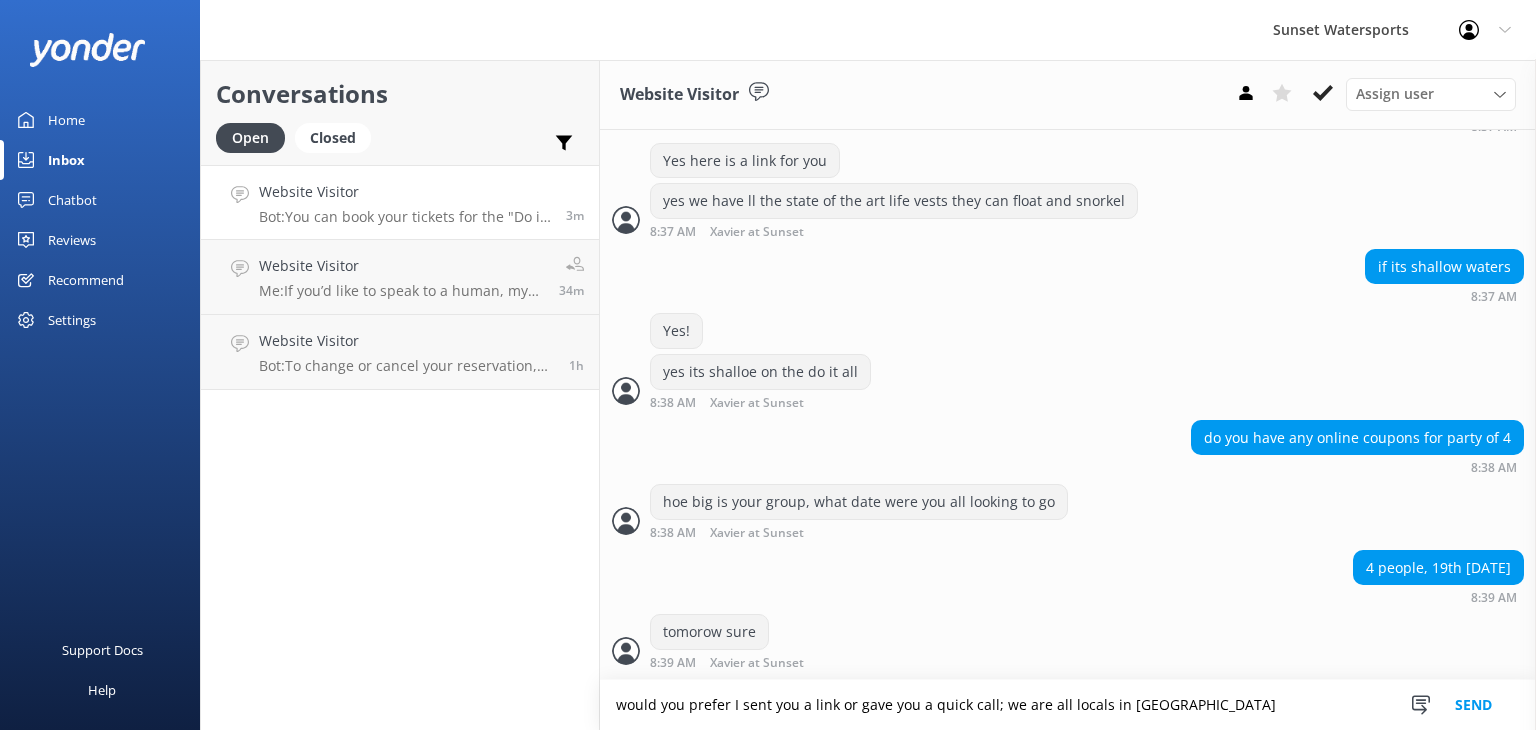 click on "would you prefer I sent you a link or gave you a quick call; we are all locals in [GEOGRAPHIC_DATA]" at bounding box center [1068, 705] 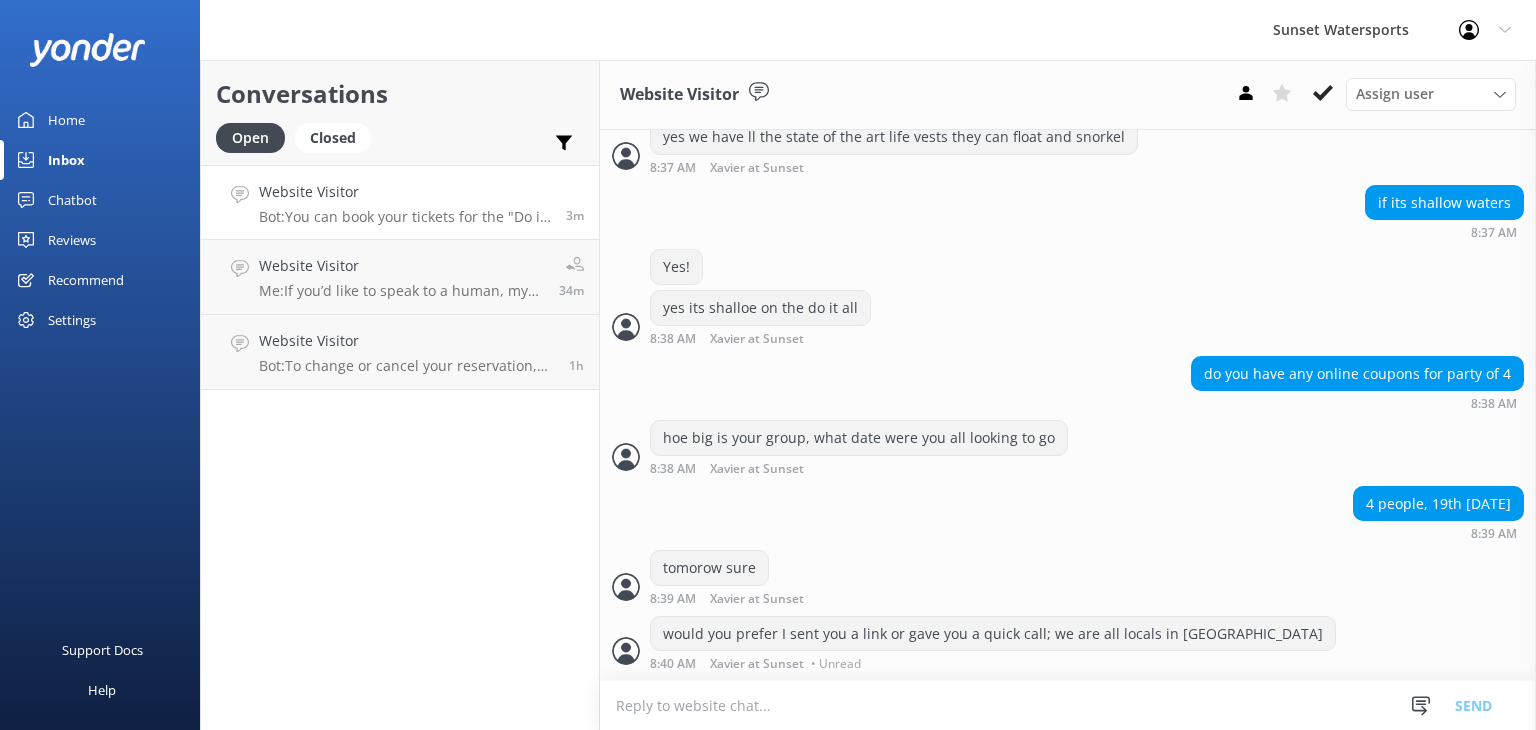 scroll, scrollTop: 649, scrollLeft: 0, axis: vertical 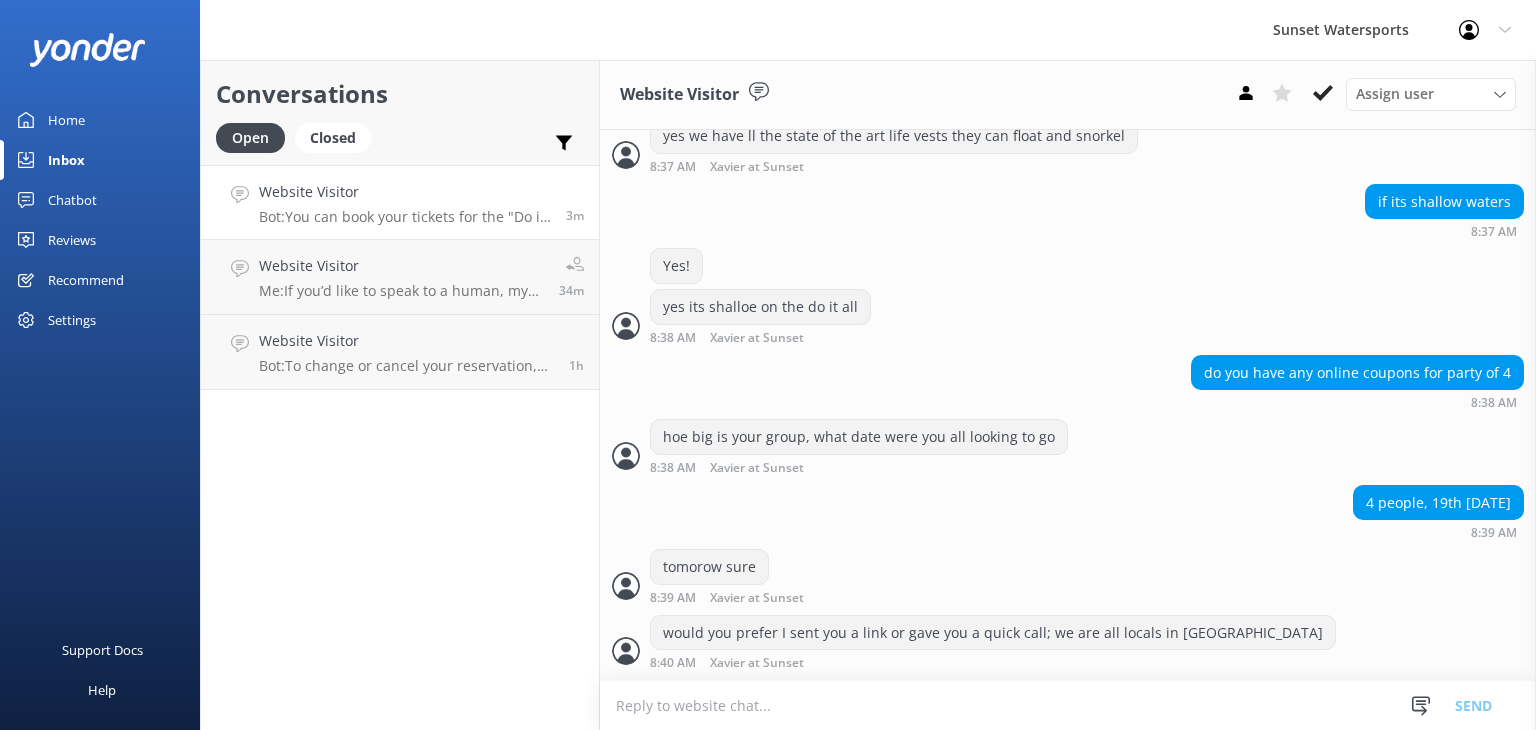 click at bounding box center [1068, 705] 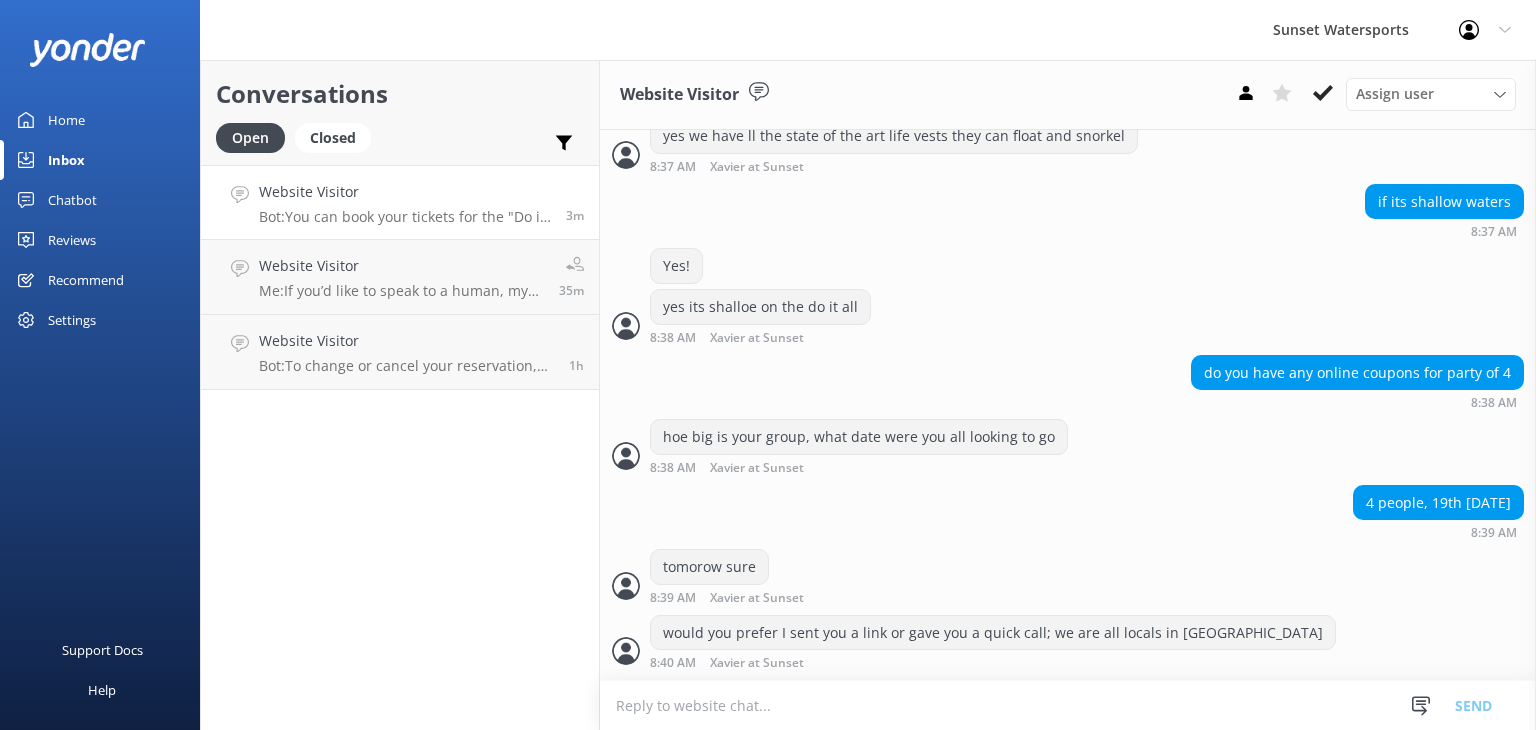scroll, scrollTop: 714, scrollLeft: 0, axis: vertical 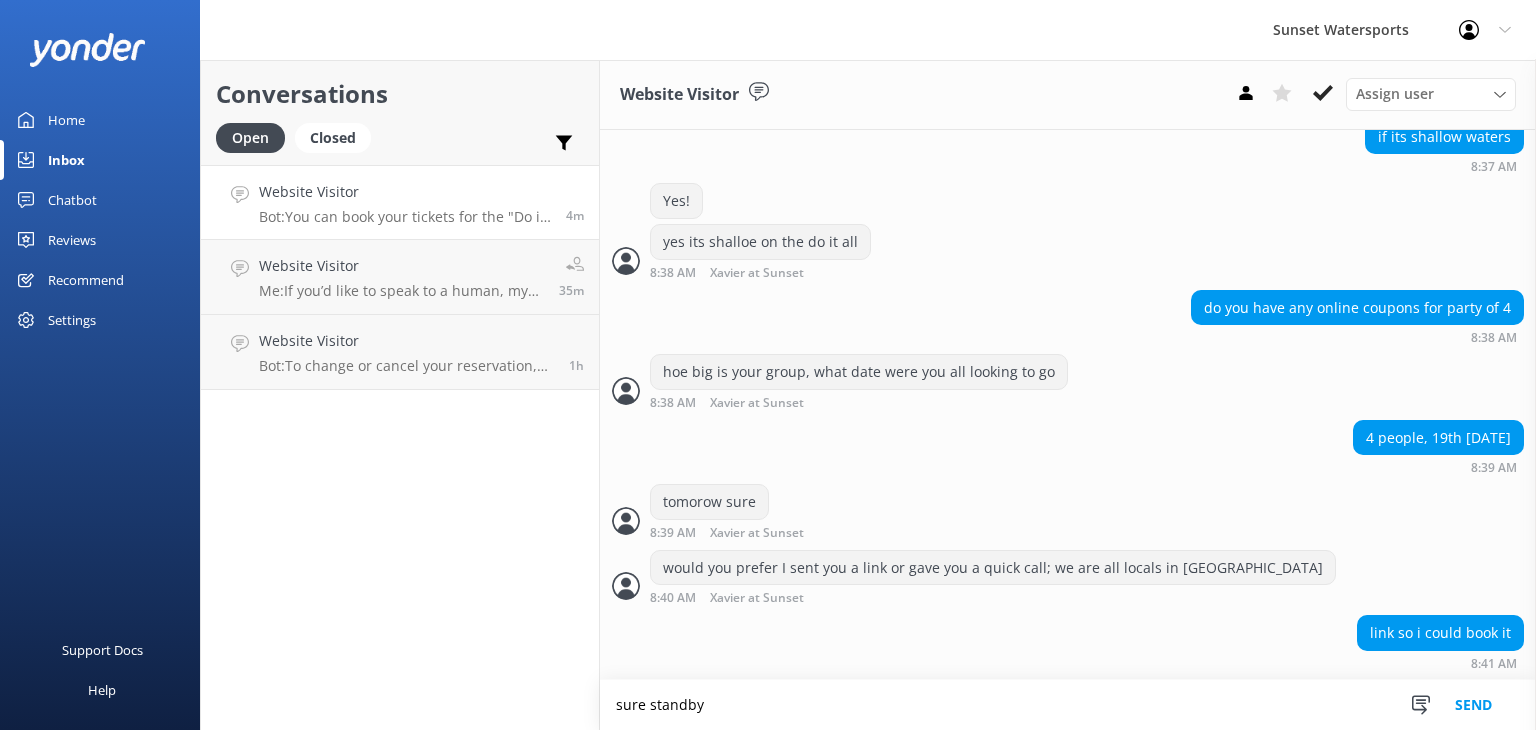 type on "sure standby" 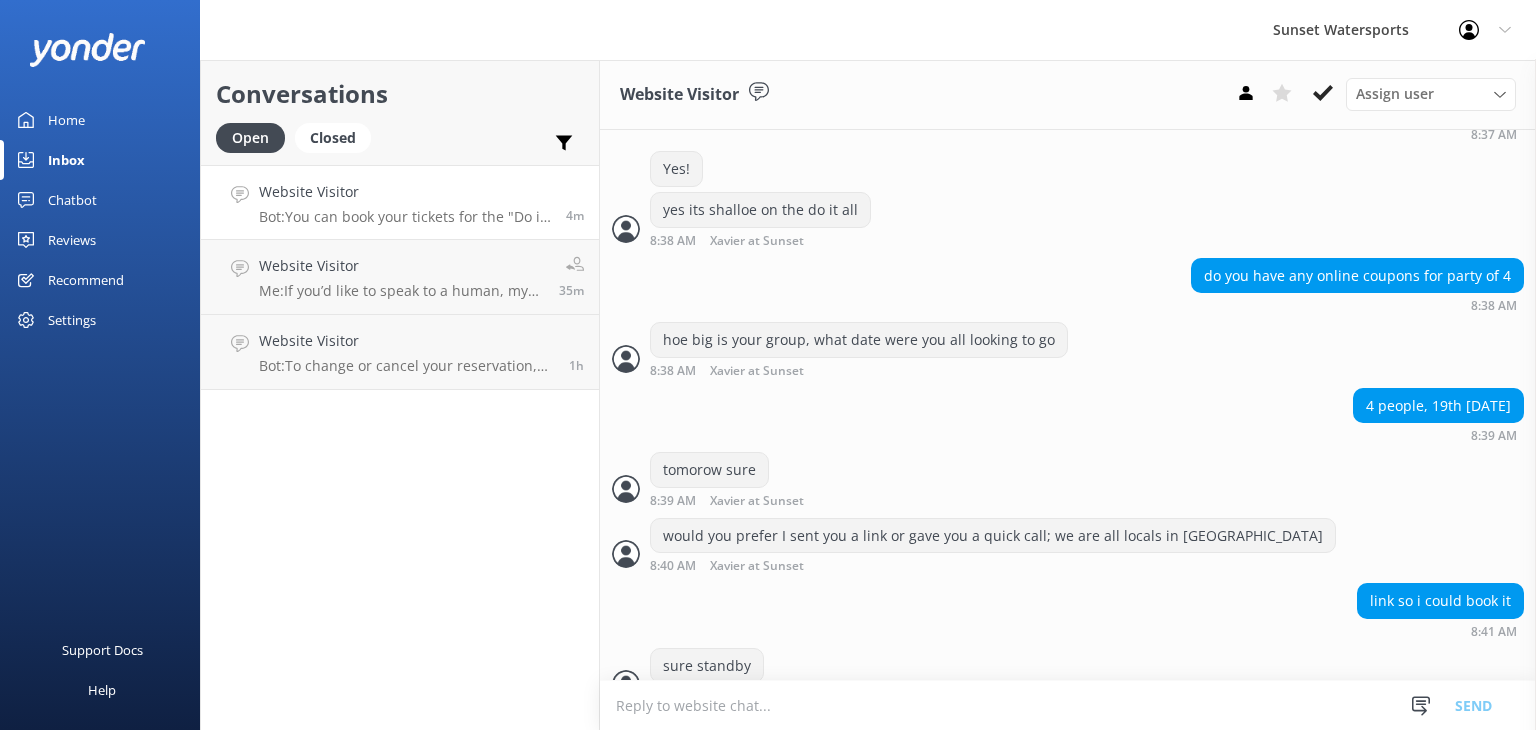 scroll, scrollTop: 779, scrollLeft: 0, axis: vertical 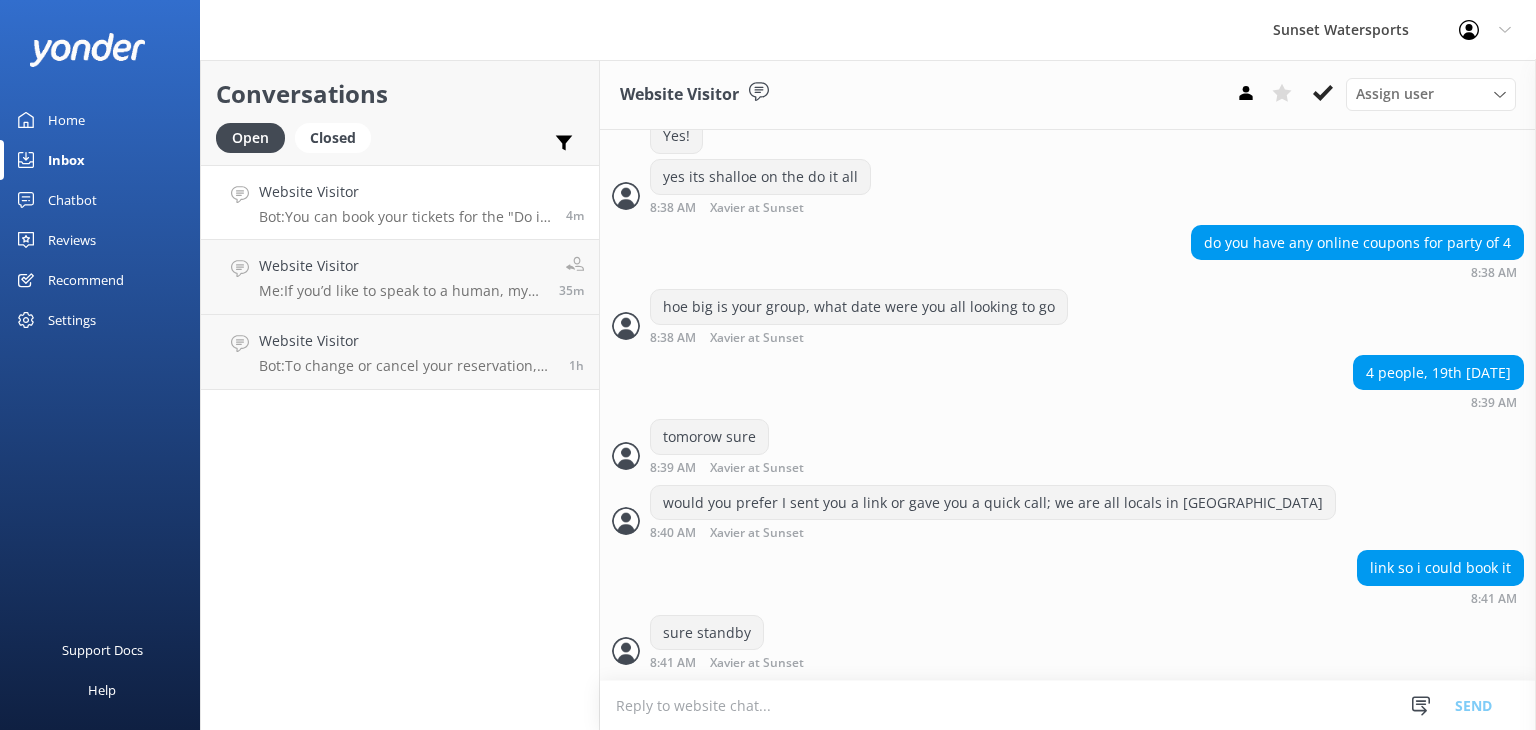click at bounding box center (1068, 705) 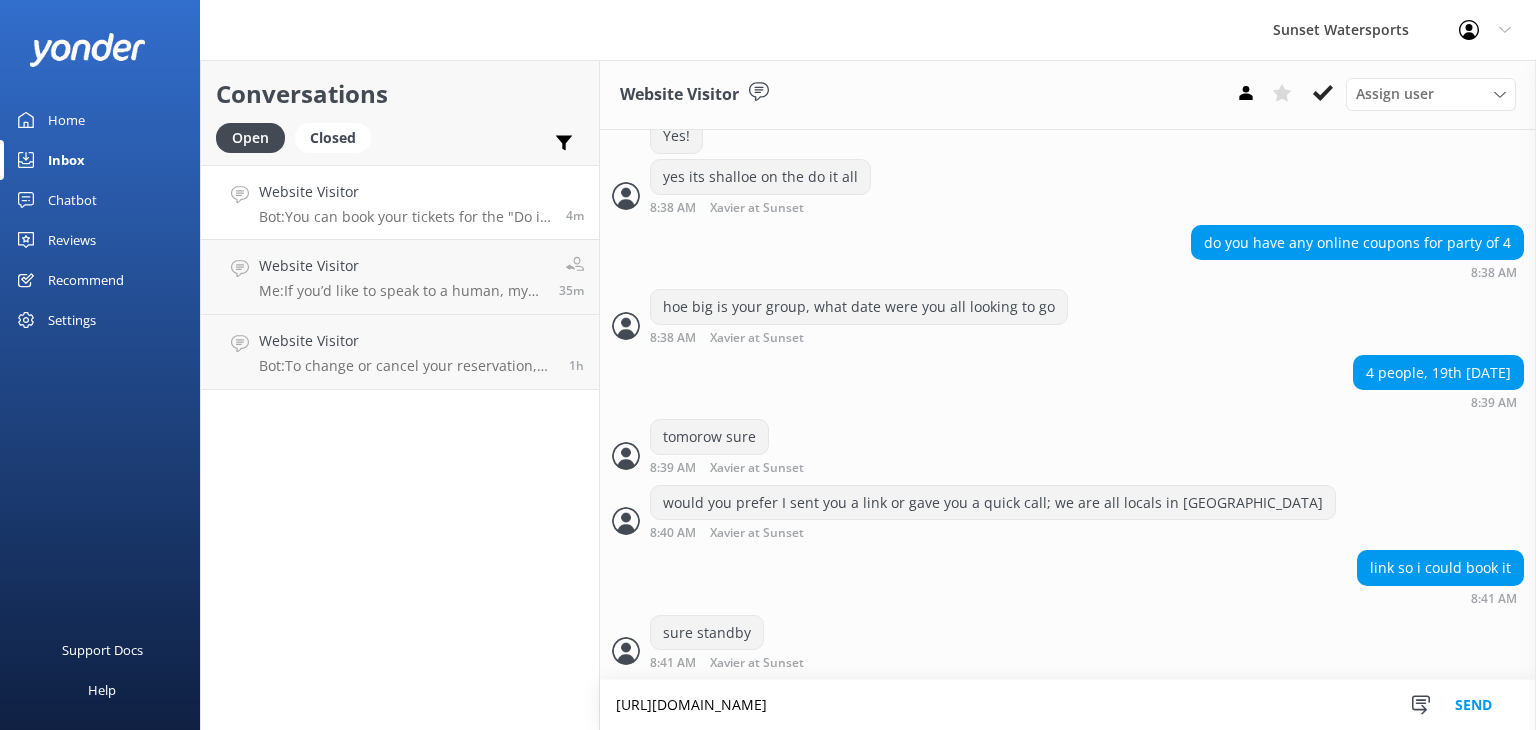 type on "[URL][DOMAIN_NAME]" 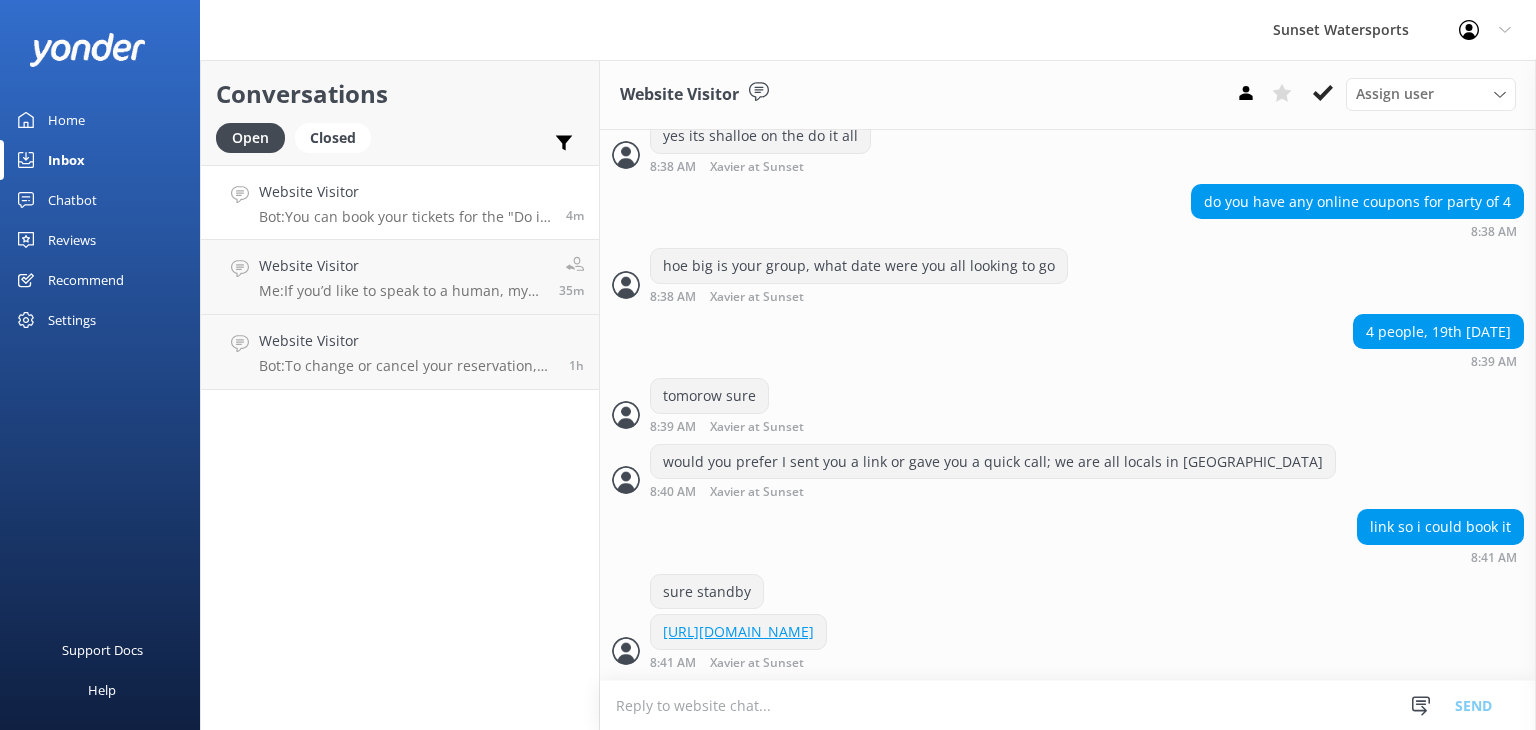 scroll, scrollTop: 819, scrollLeft: 0, axis: vertical 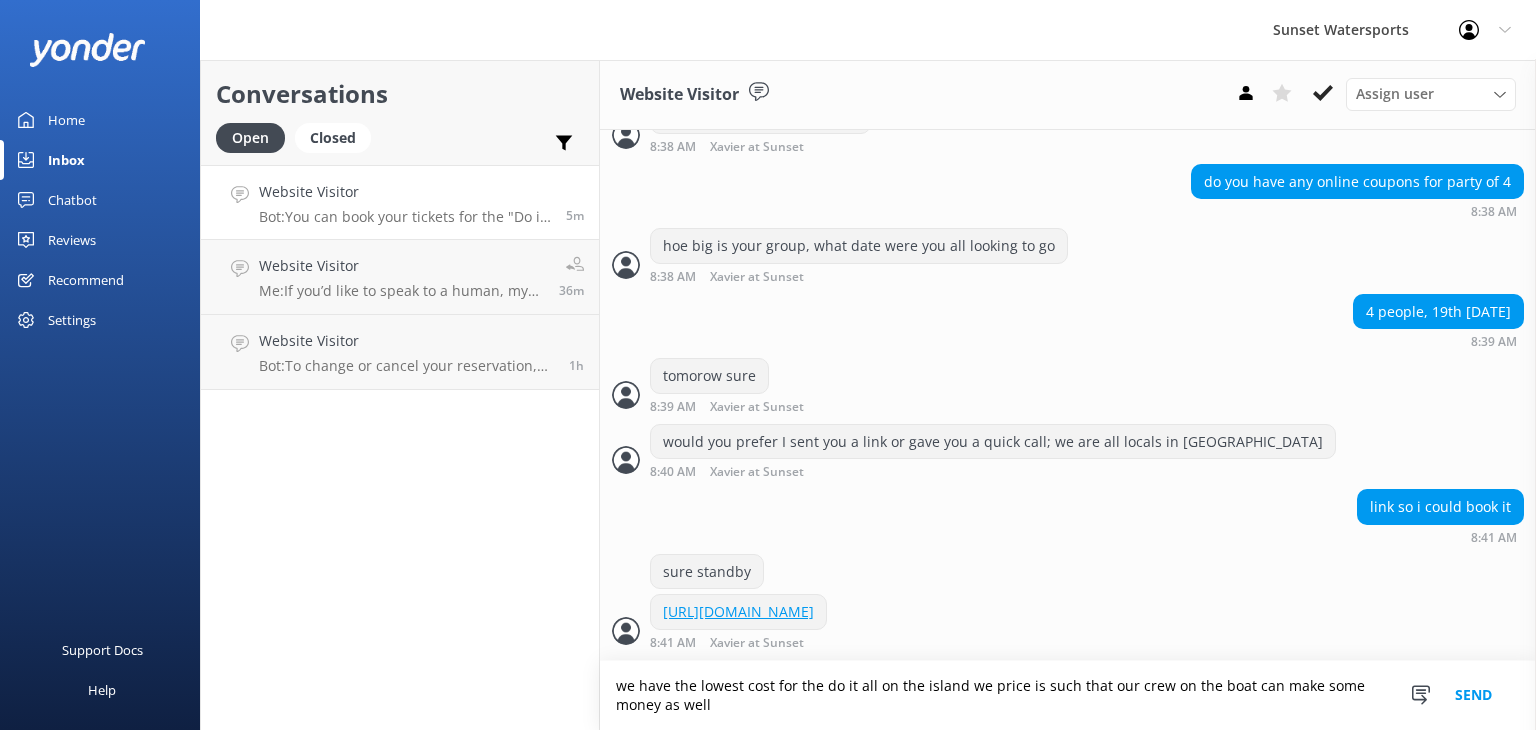 click on "we have the lowest cost for the do it all on the island we price is such that our crew on the boat can make some money as well" at bounding box center (1068, 695) 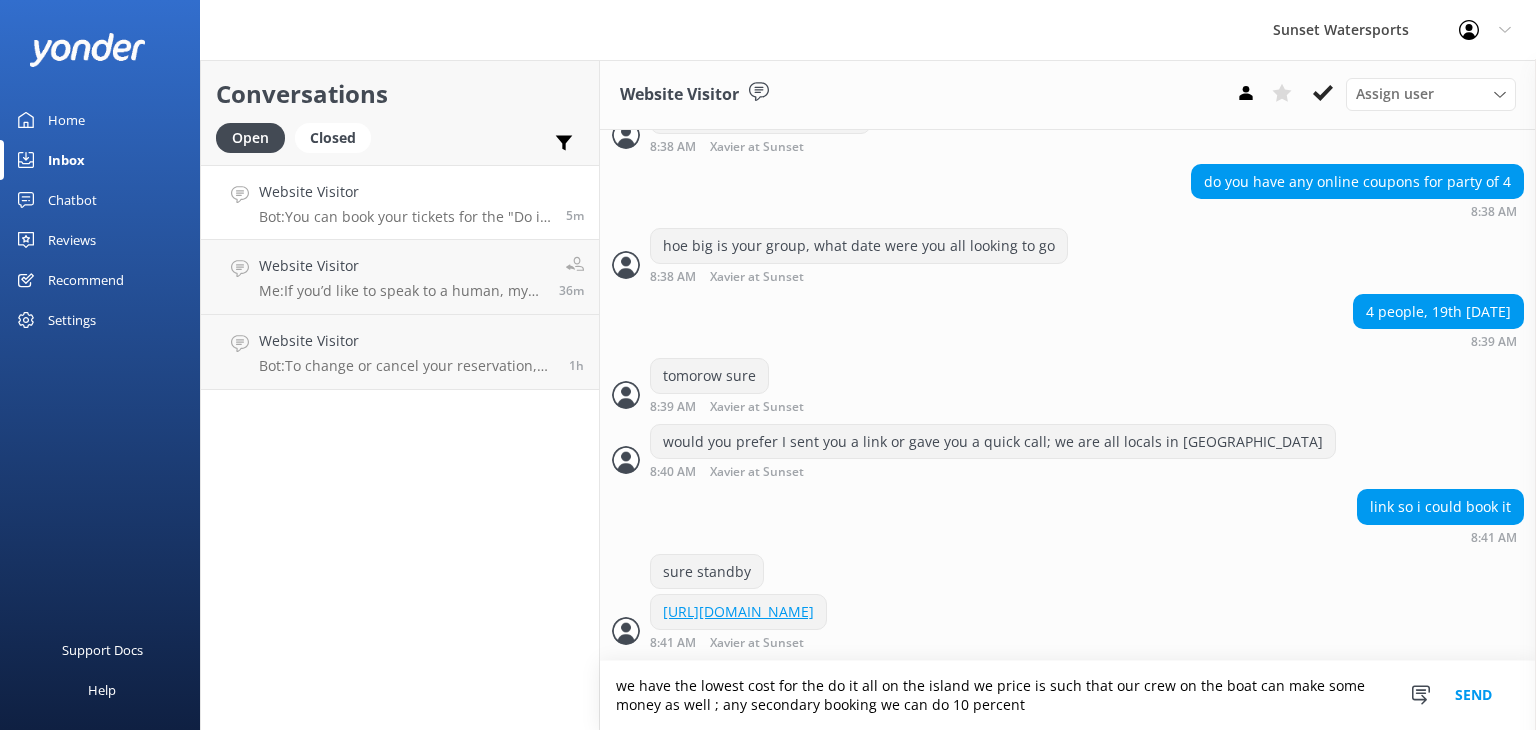 type on "we have the lowest cost for the do it all on the island we price is such that our crew on the boat can make some money as well ; any secondary booking we can do 10 percent" 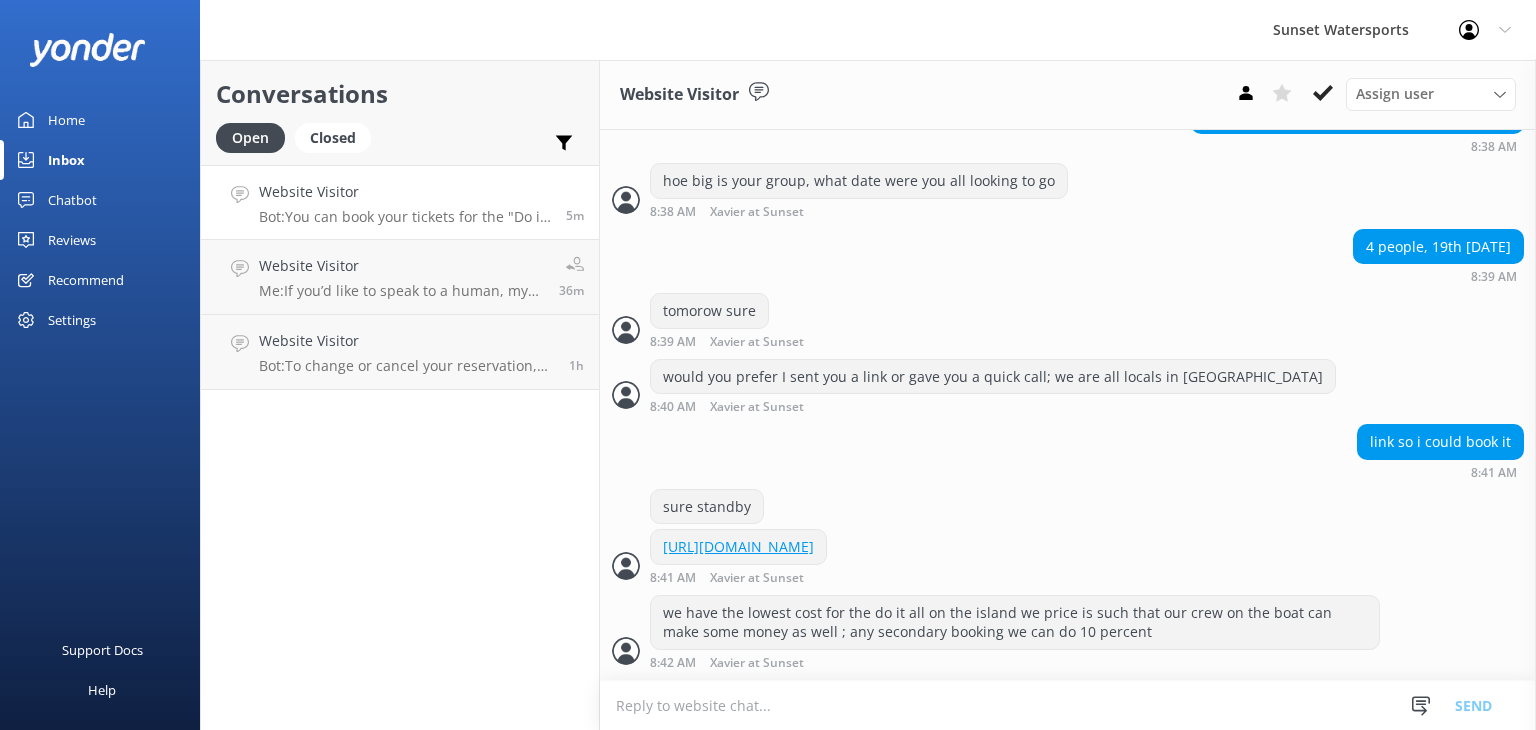 scroll, scrollTop: 904, scrollLeft: 0, axis: vertical 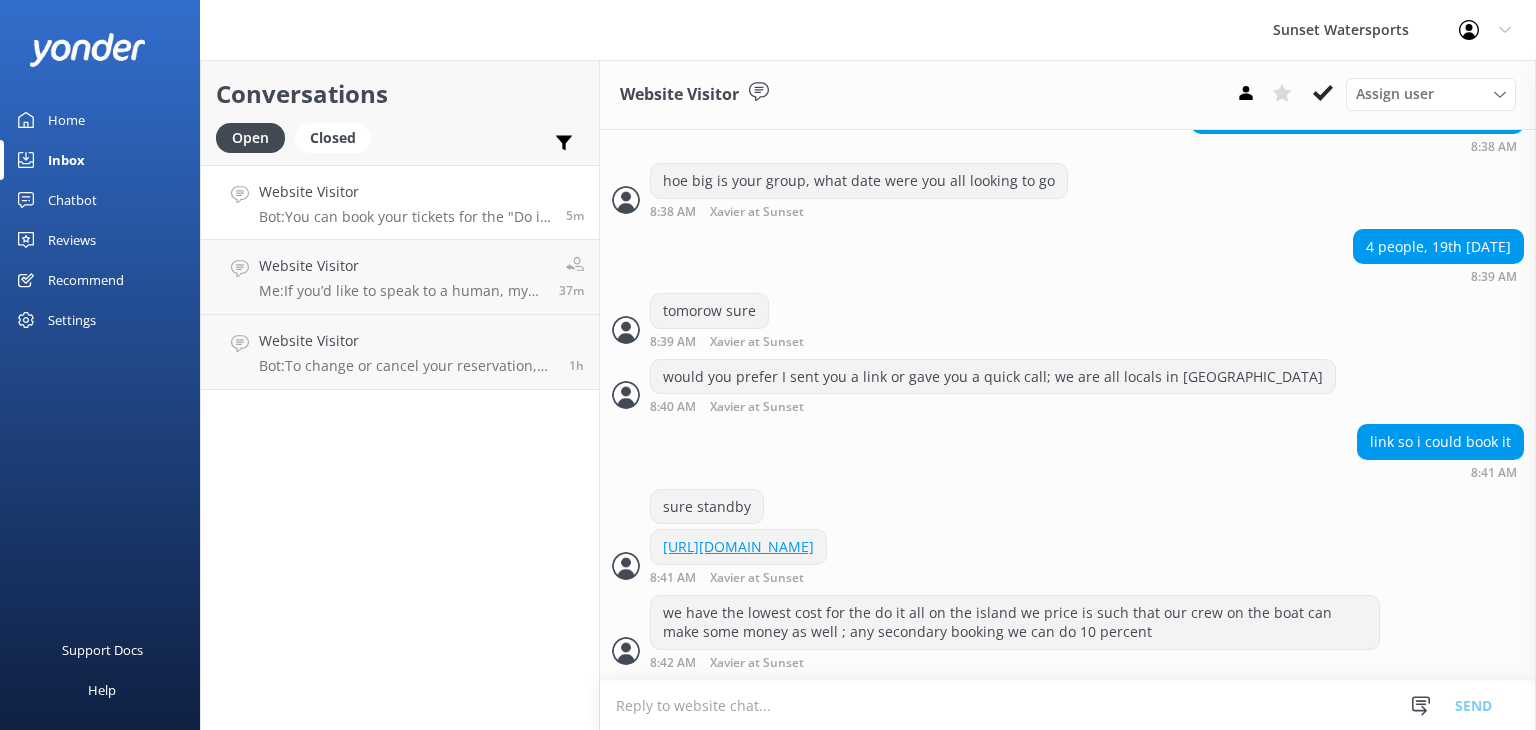 click at bounding box center (1068, 705) 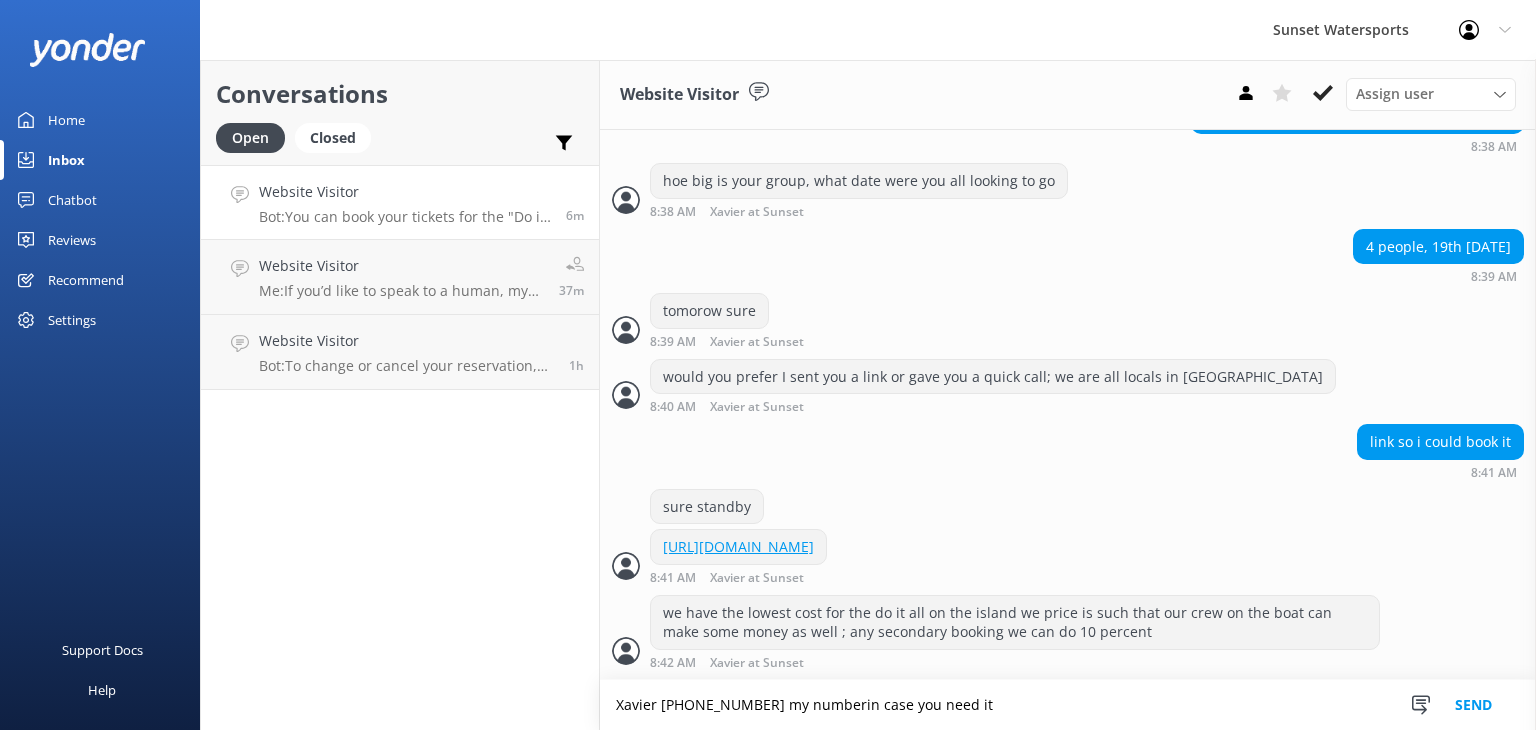 click on "Xavier [PHONE_NUMBER] my numberin case you need it" at bounding box center (1068, 705) 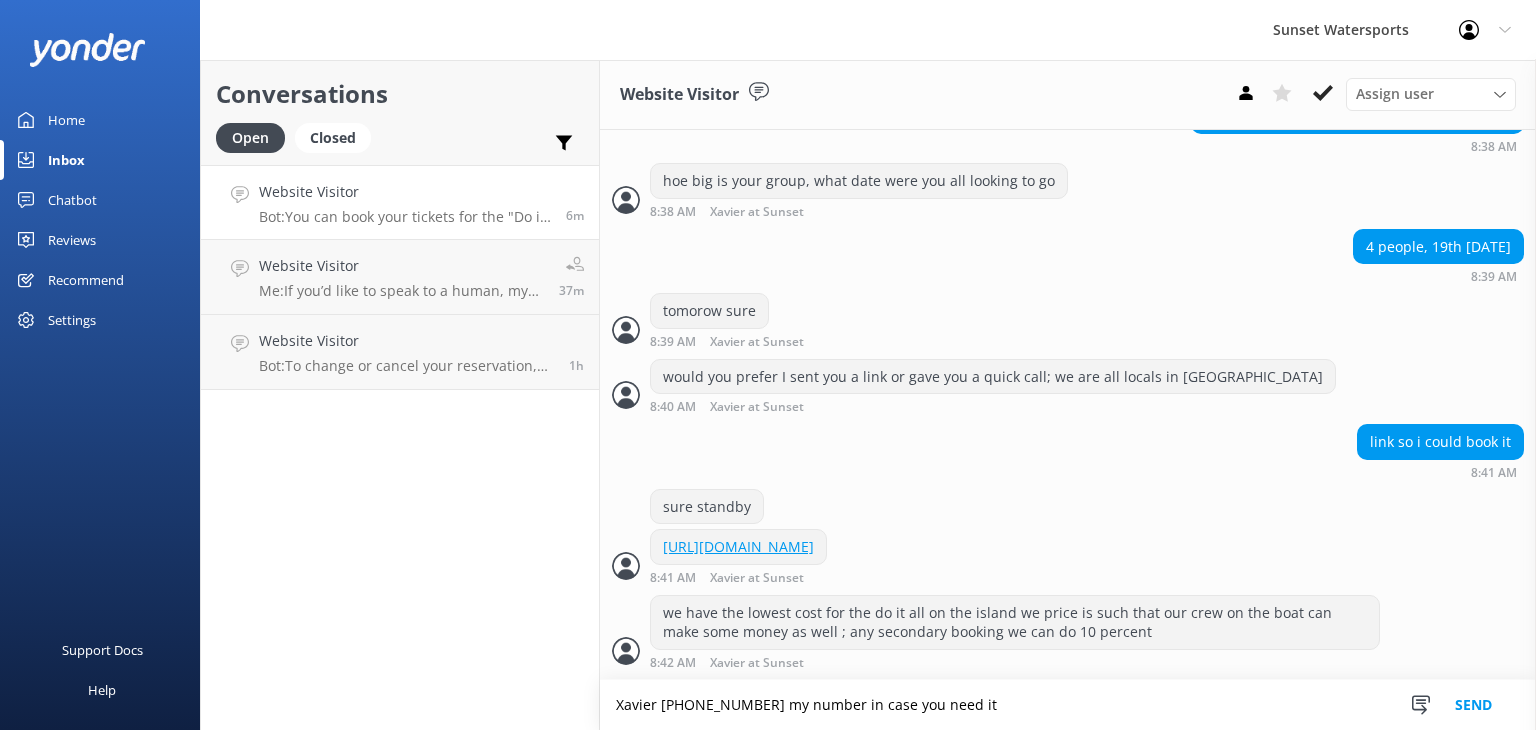 click on "Xavier [PHONE_NUMBER] my number in case you need it" at bounding box center [1068, 705] 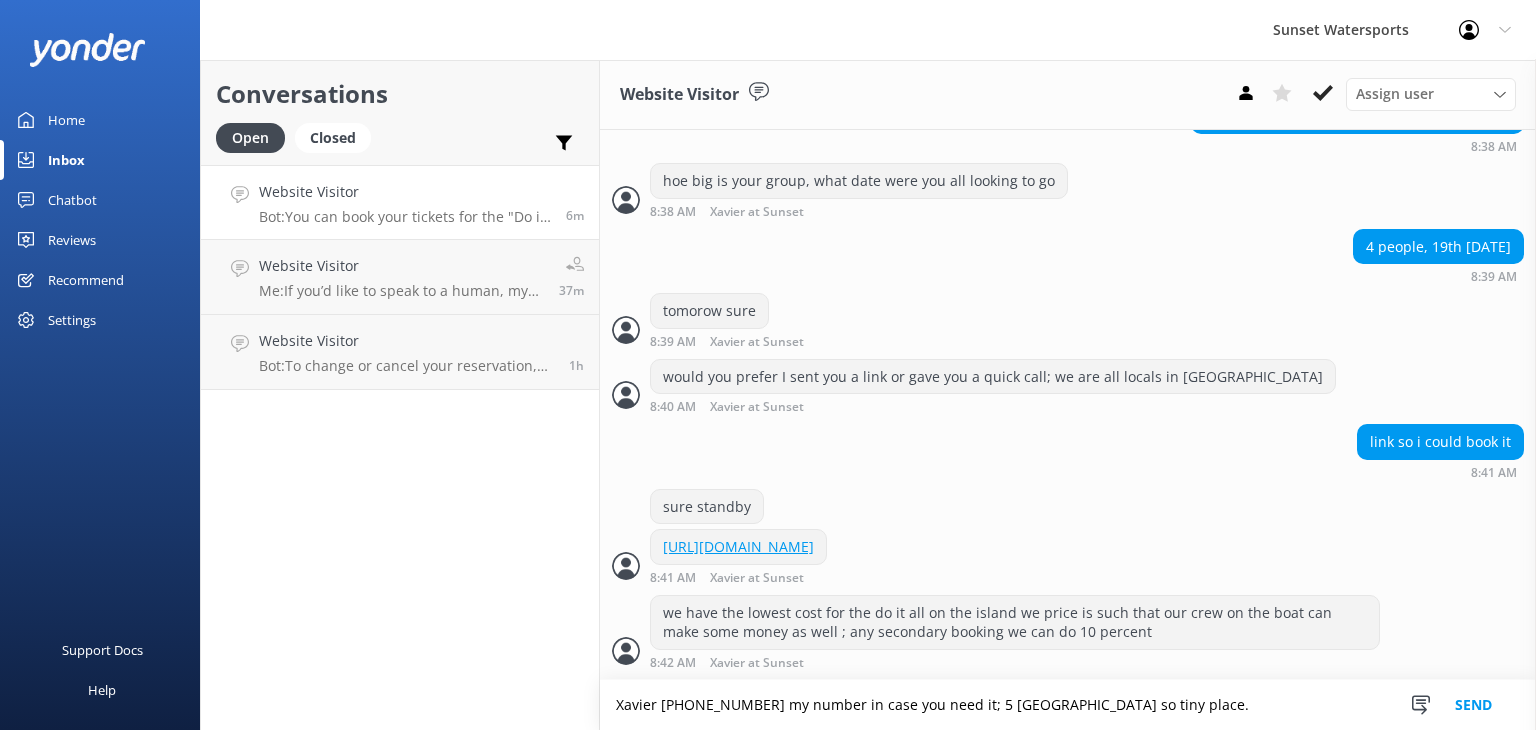 type on "Xavier [PHONE_NUMBER] my number in case you need it; 5 [GEOGRAPHIC_DATA] so tiny place." 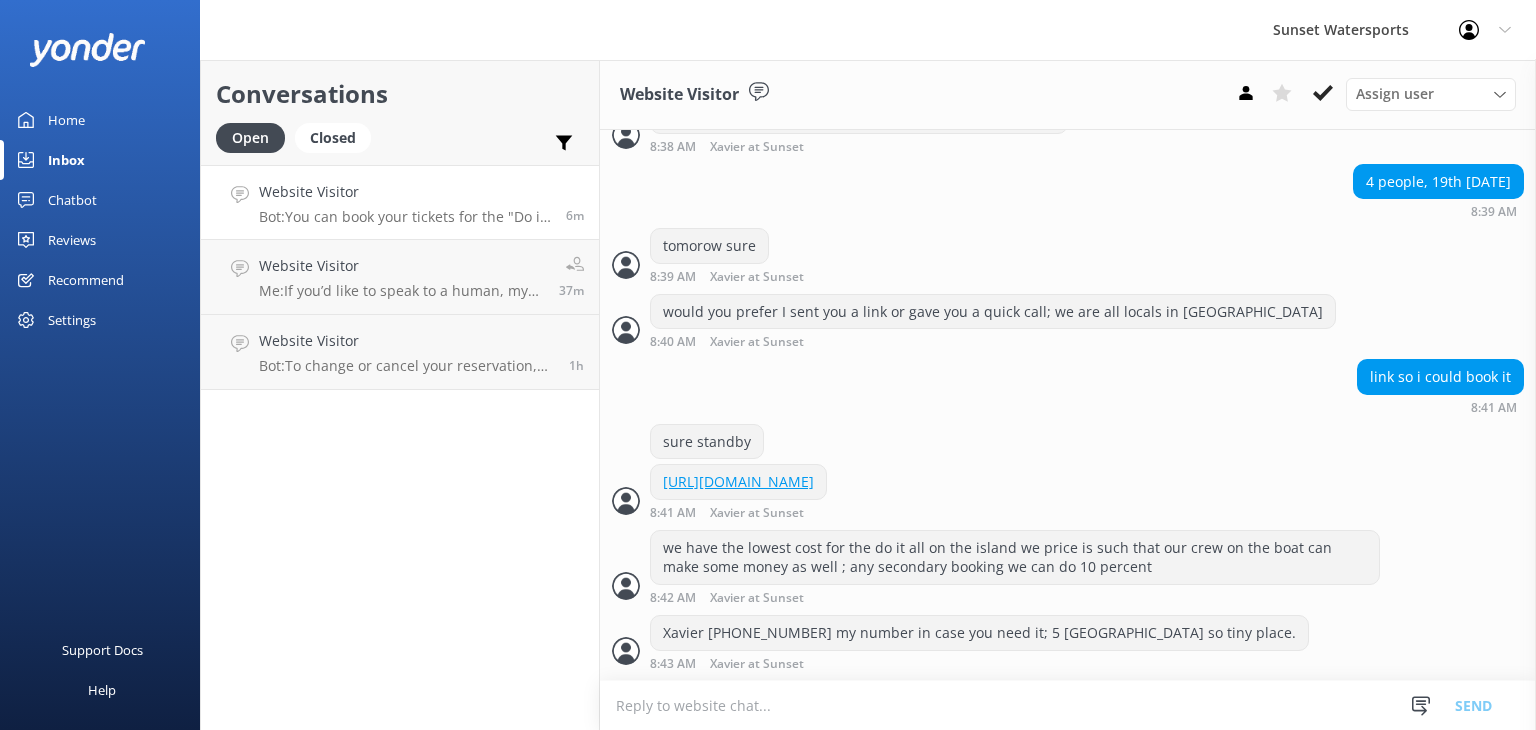 scroll, scrollTop: 968, scrollLeft: 0, axis: vertical 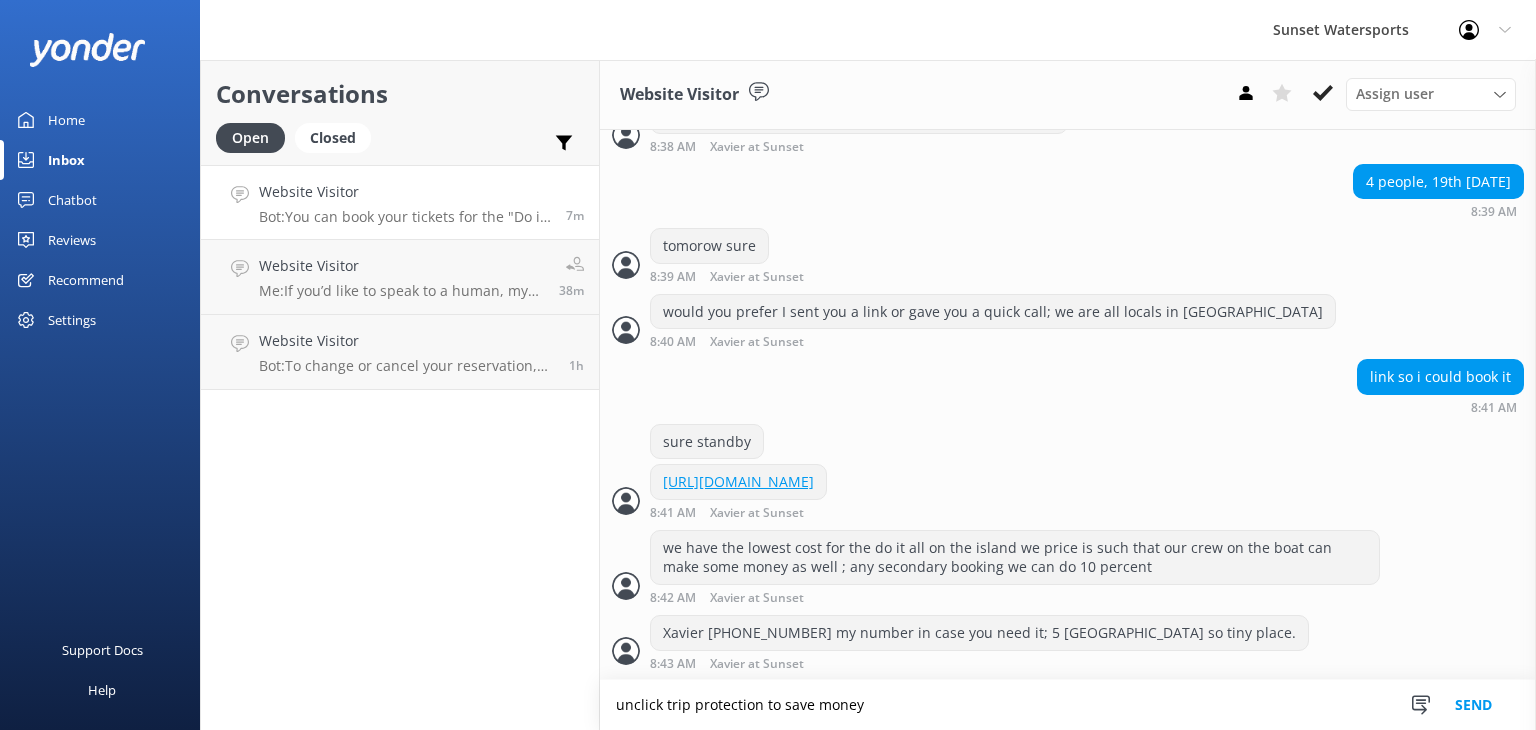 click on "unclick trip protection to save money" at bounding box center (1068, 705) 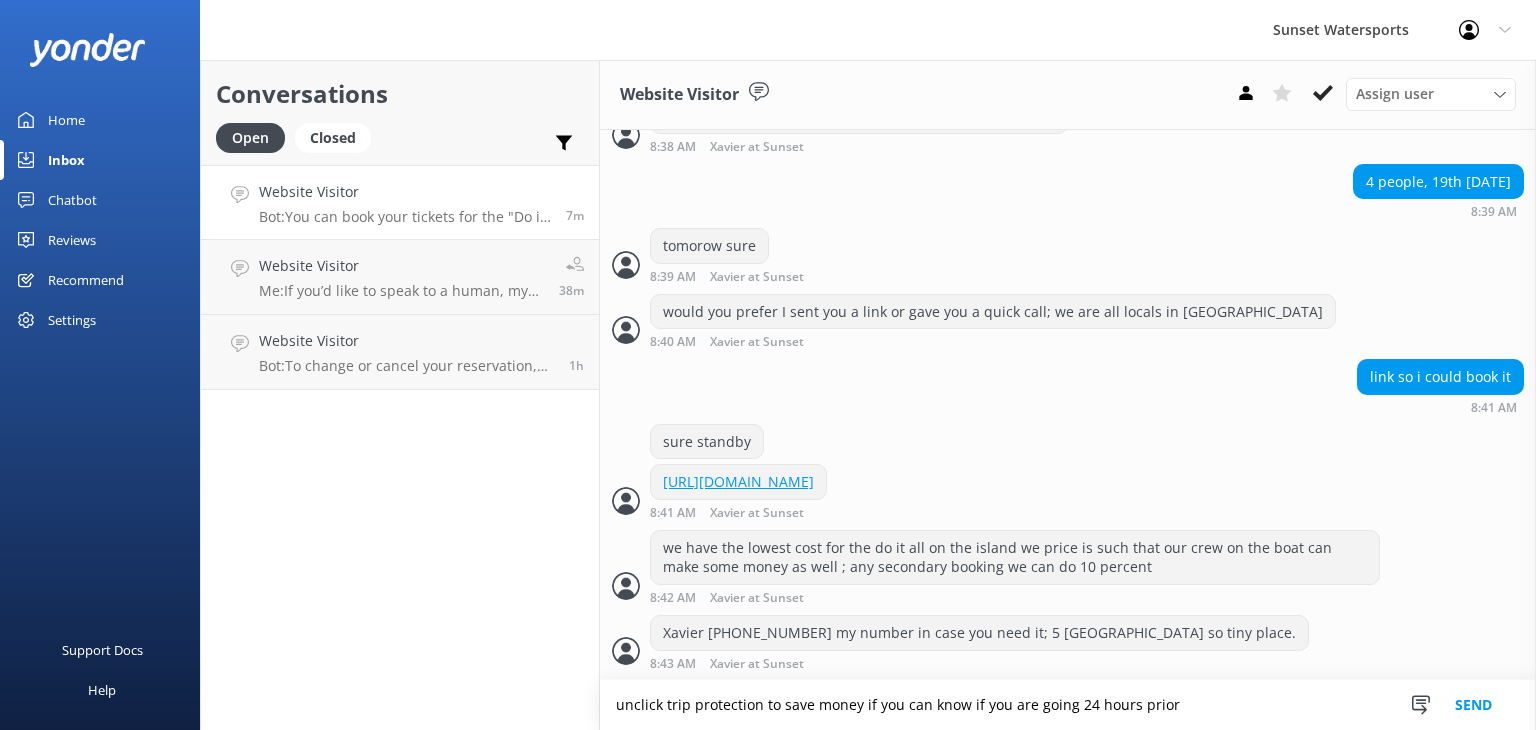 scroll, scrollTop: 1016, scrollLeft: 0, axis: vertical 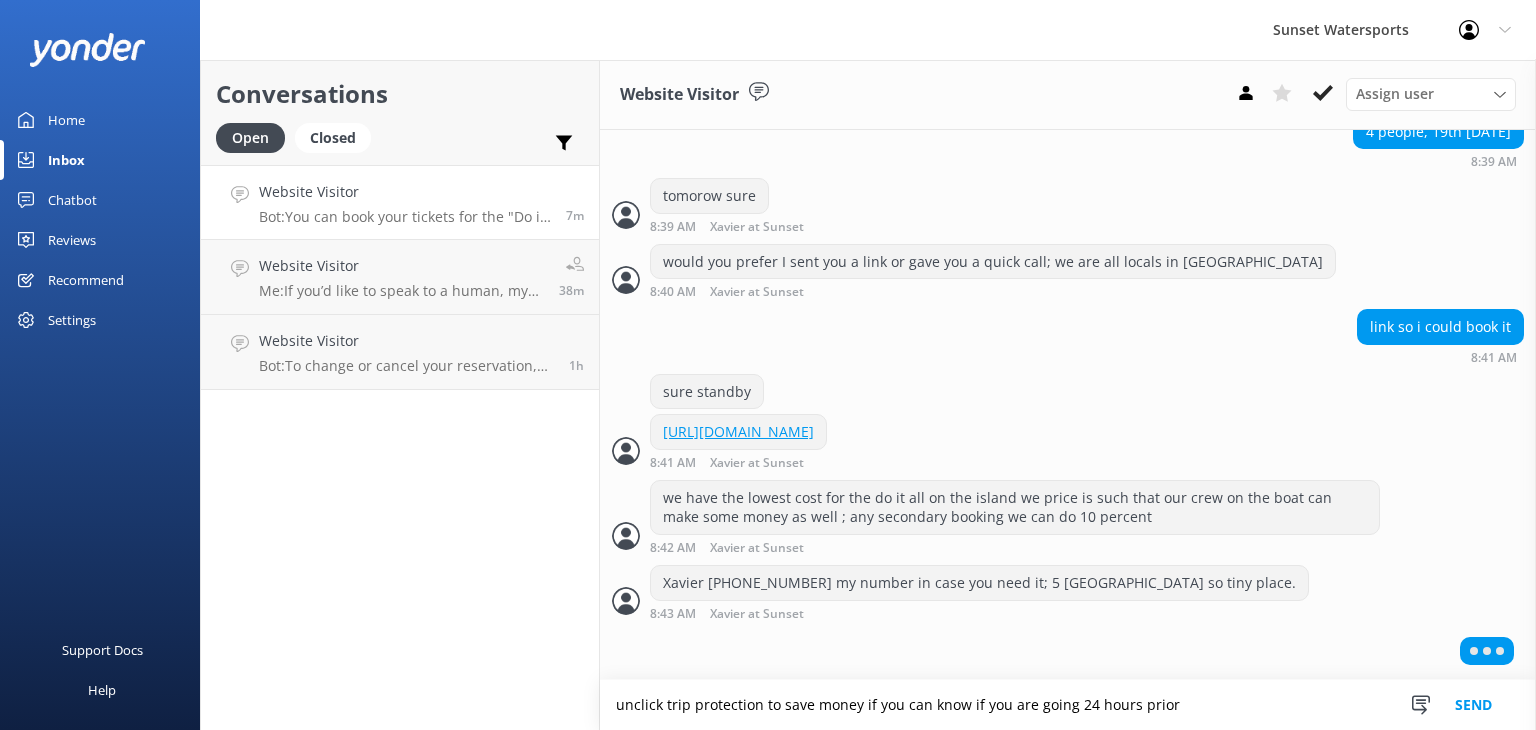 type on "unclick trip protection to save money if you can know if you are going 24 hours prior" 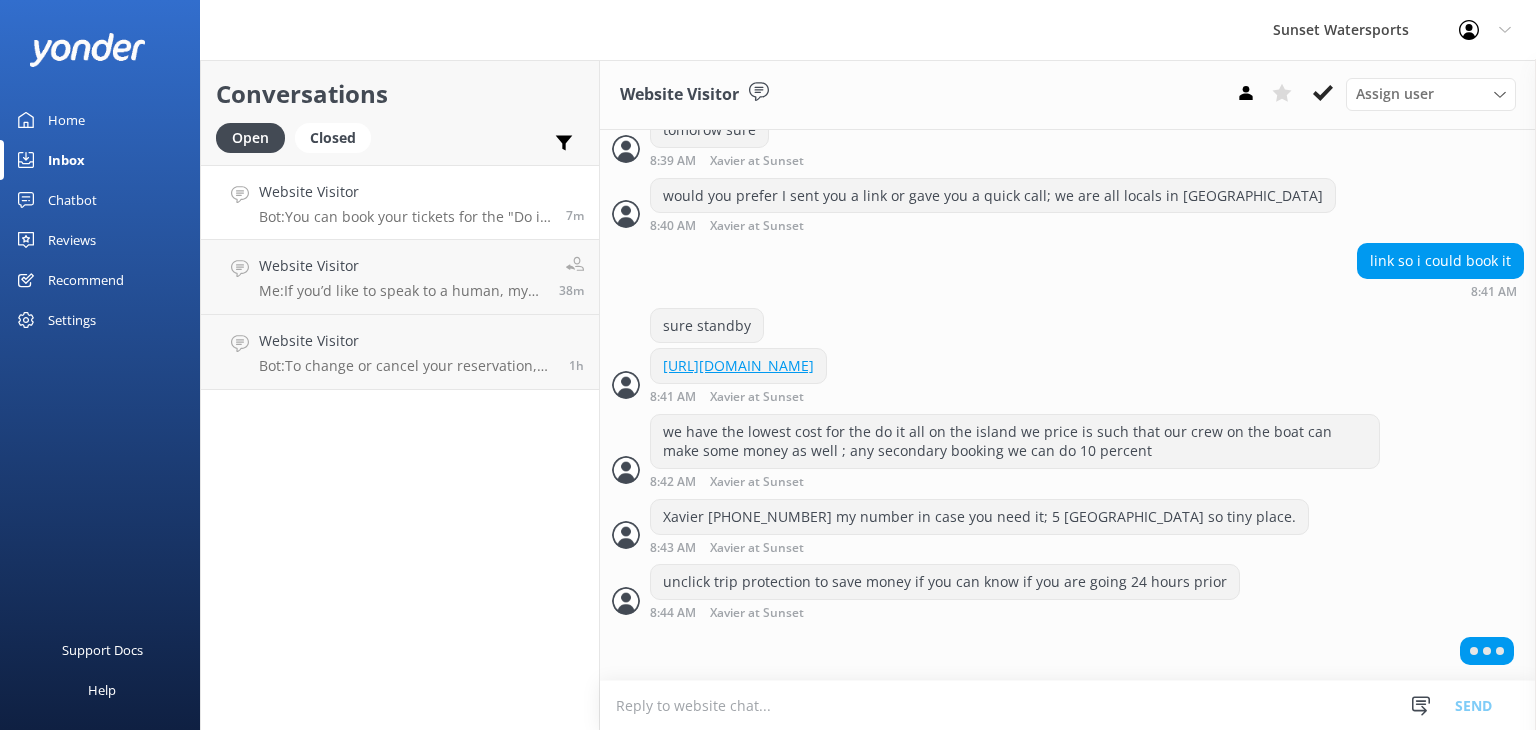 scroll, scrollTop: 1081, scrollLeft: 0, axis: vertical 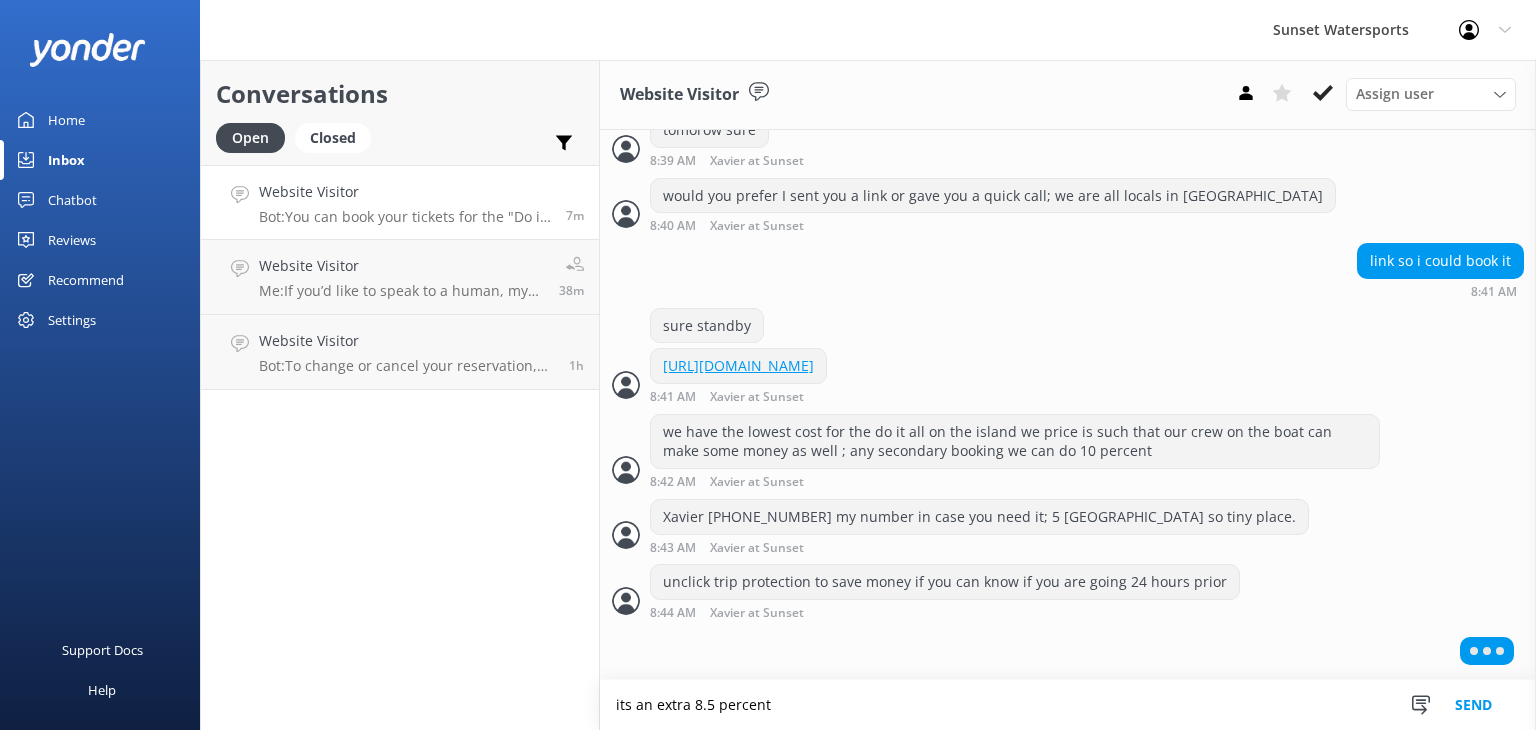 type on "its an extra 8.5 percent" 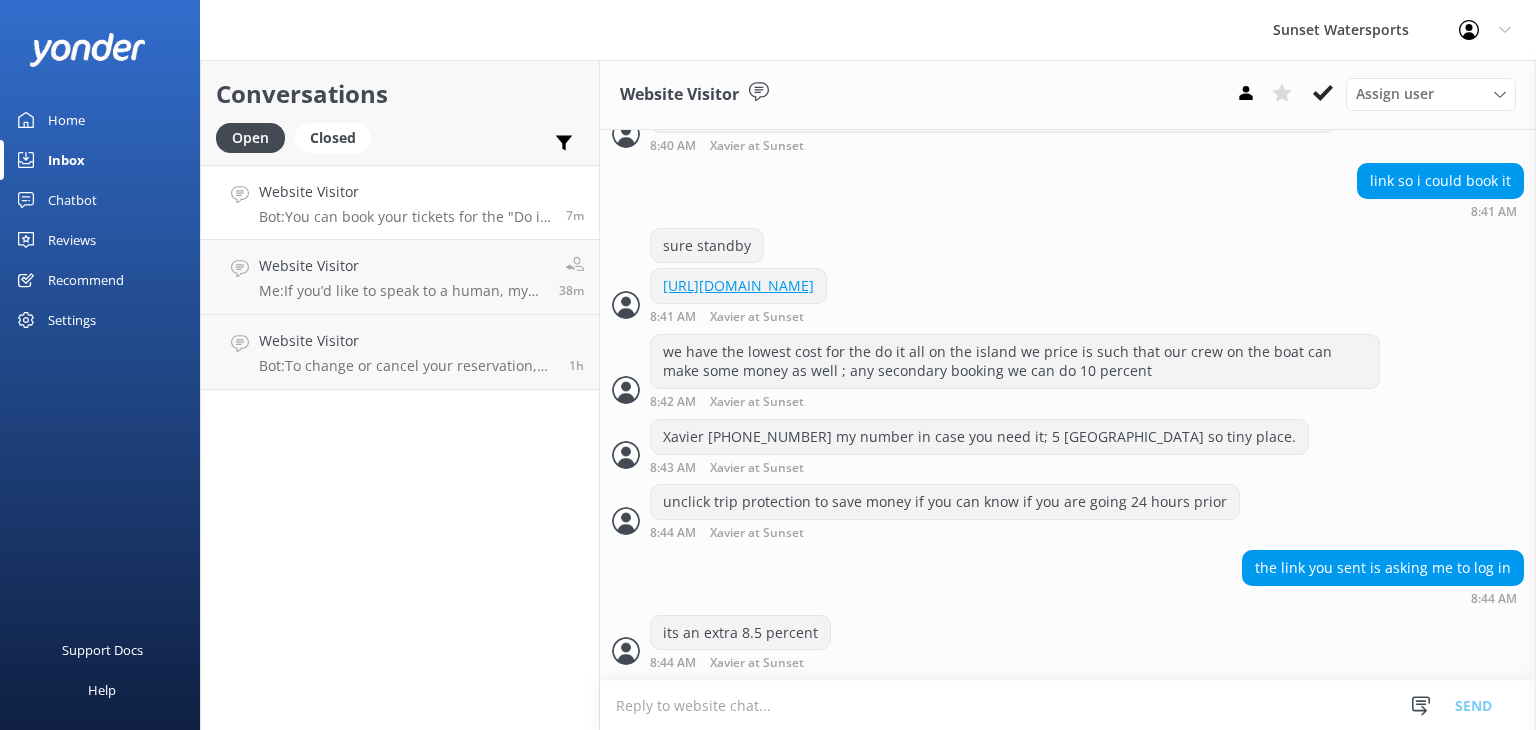 scroll, scrollTop: 1163, scrollLeft: 0, axis: vertical 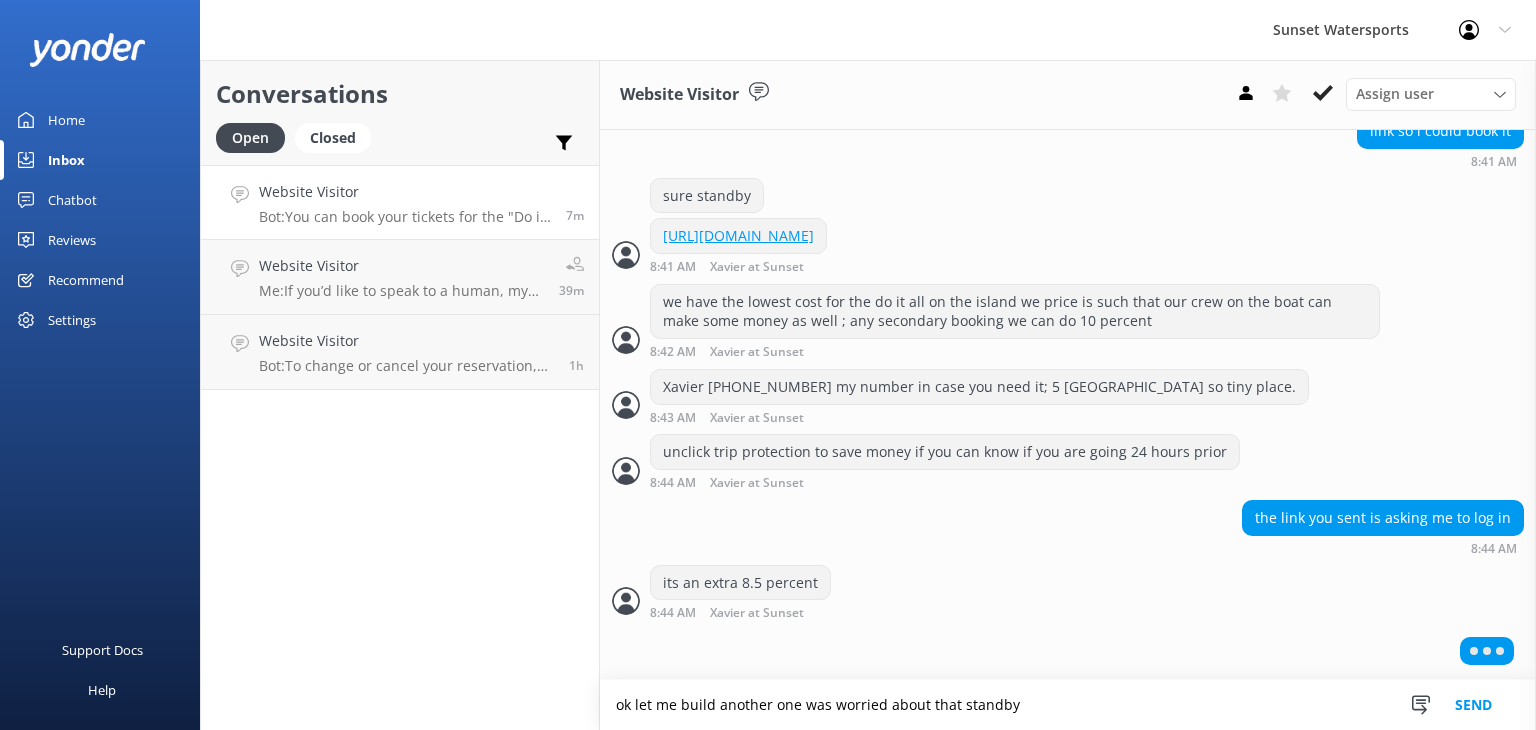 type on "ok let me build another one was worried about that standby" 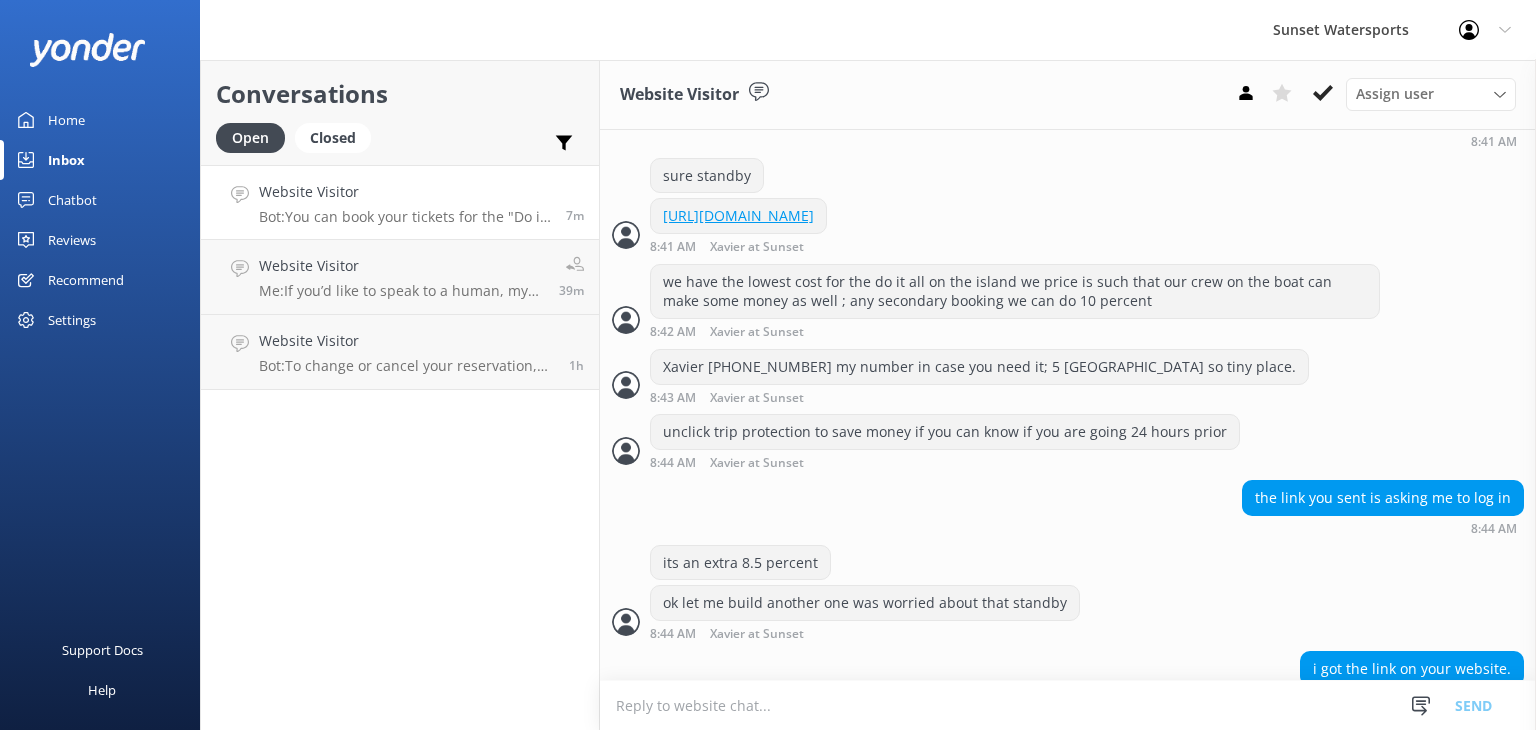 scroll, scrollTop: 1268, scrollLeft: 0, axis: vertical 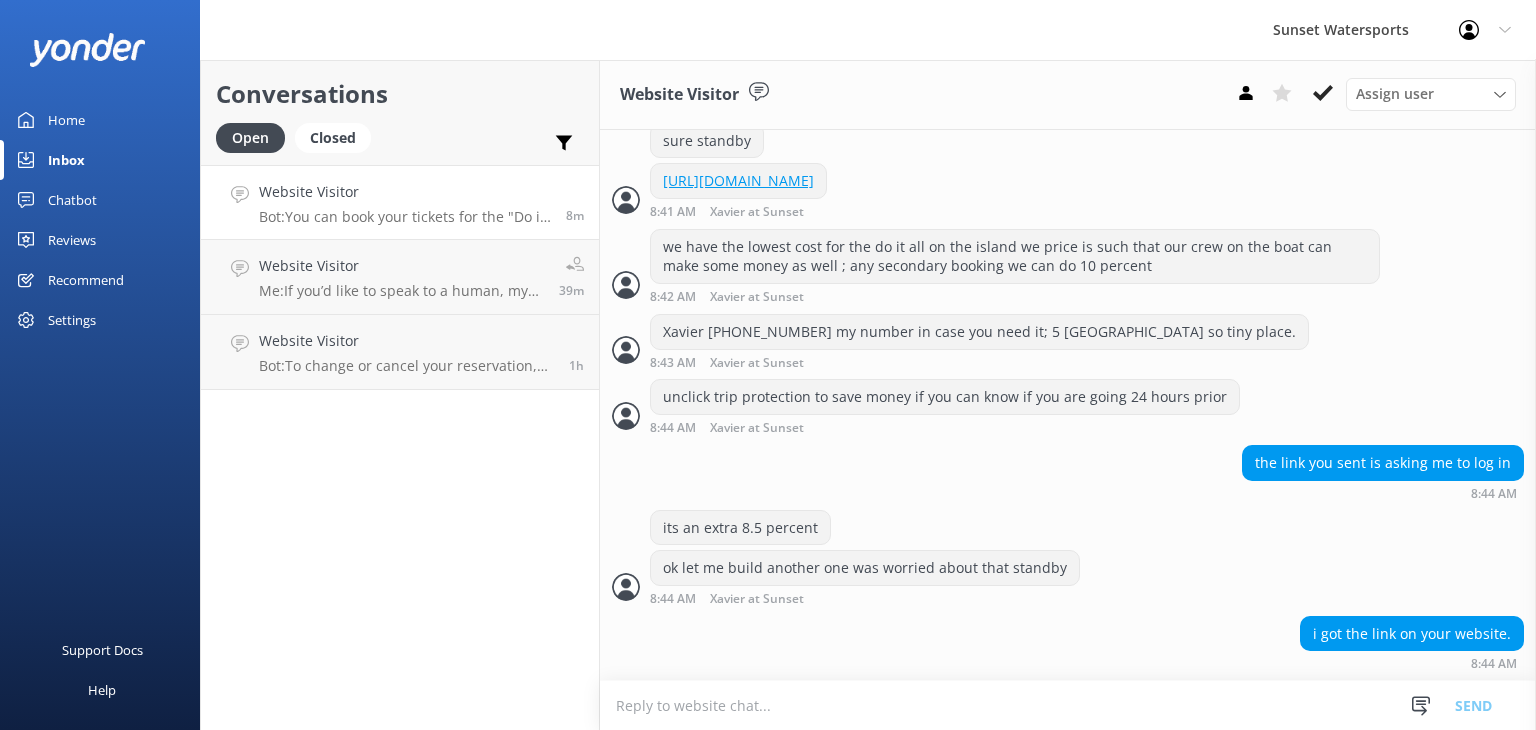 click at bounding box center (1068, 705) 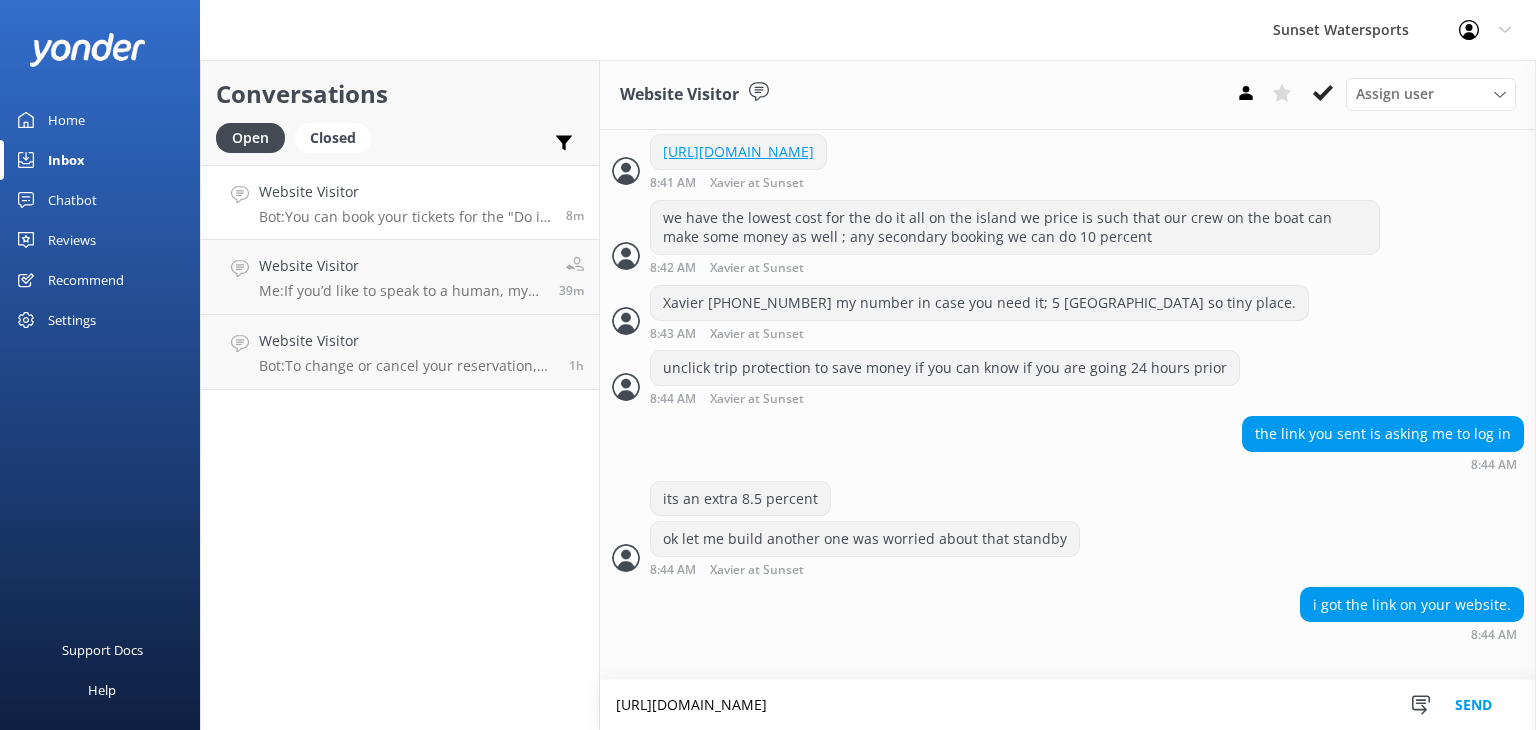 scroll, scrollTop: 1308, scrollLeft: 0, axis: vertical 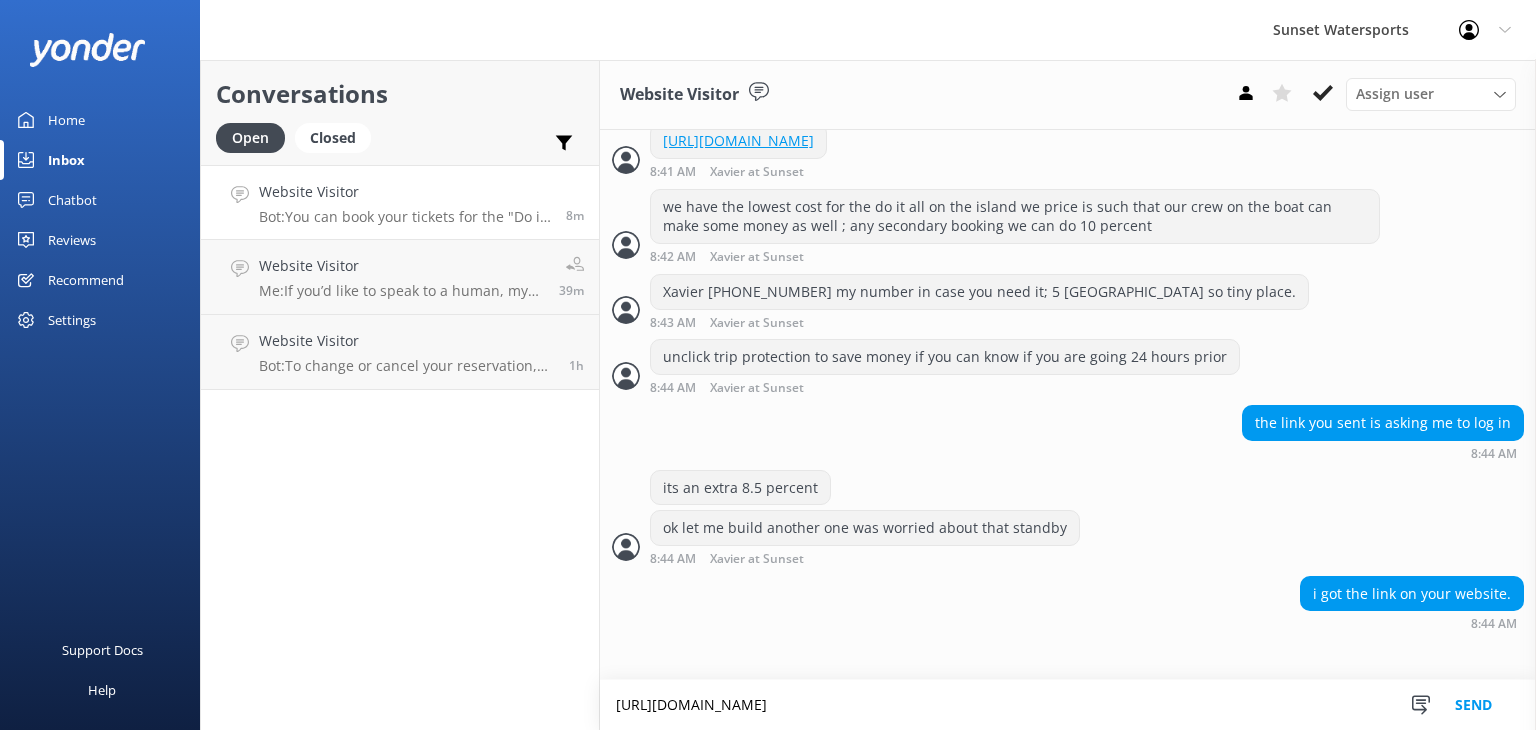 type on "[URL][DOMAIN_NAME]" 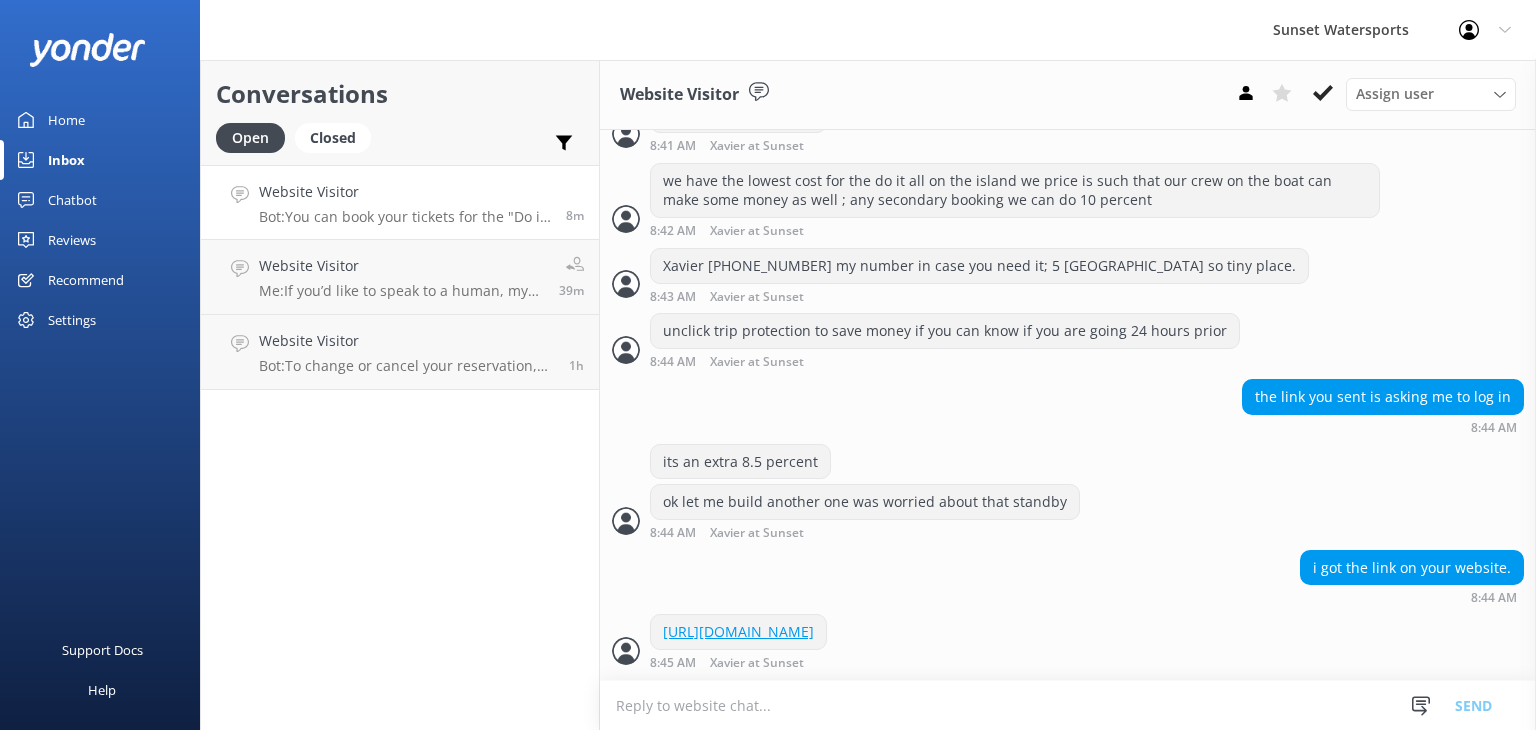 scroll, scrollTop: 1372, scrollLeft: 0, axis: vertical 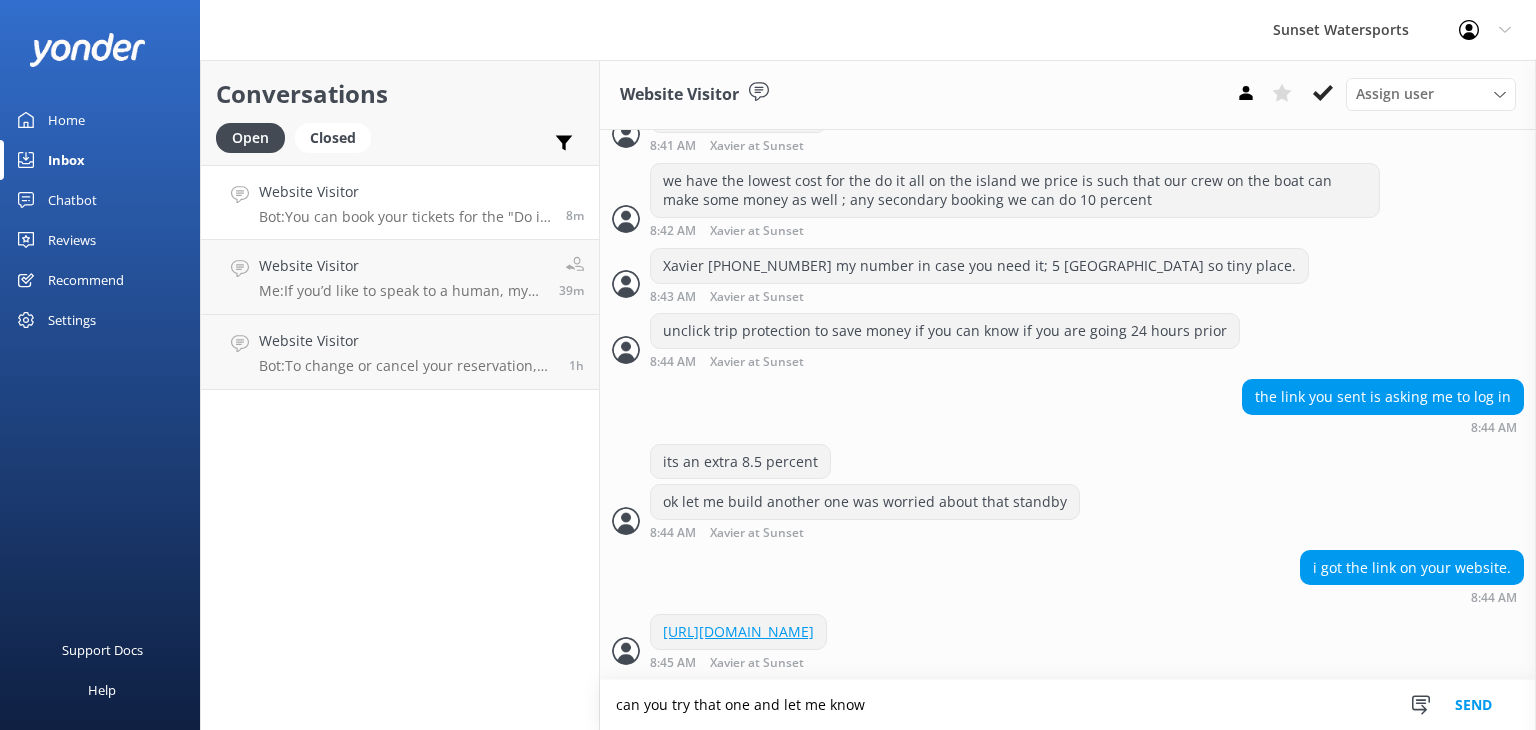 type on "can you try that one and let me know" 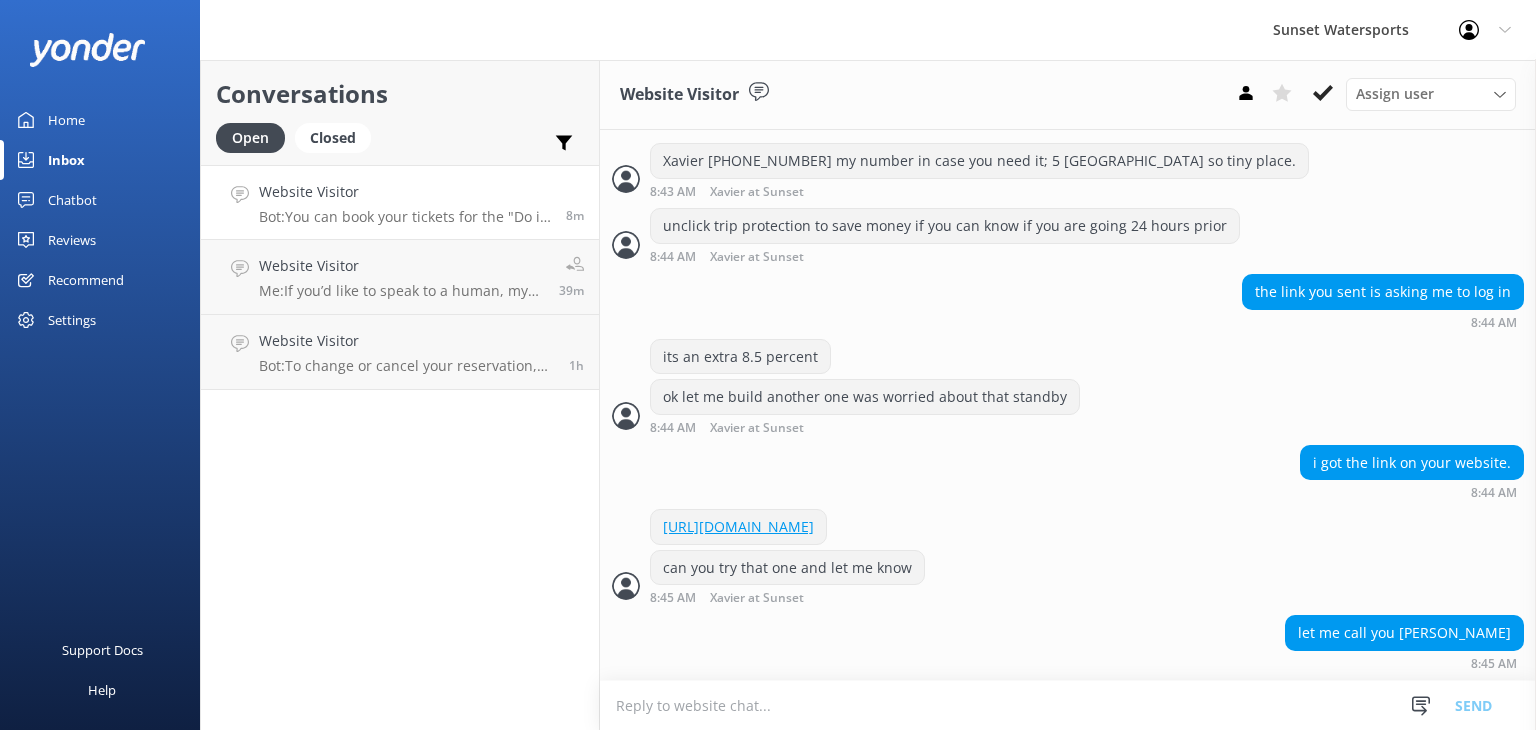 scroll, scrollTop: 1476, scrollLeft: 0, axis: vertical 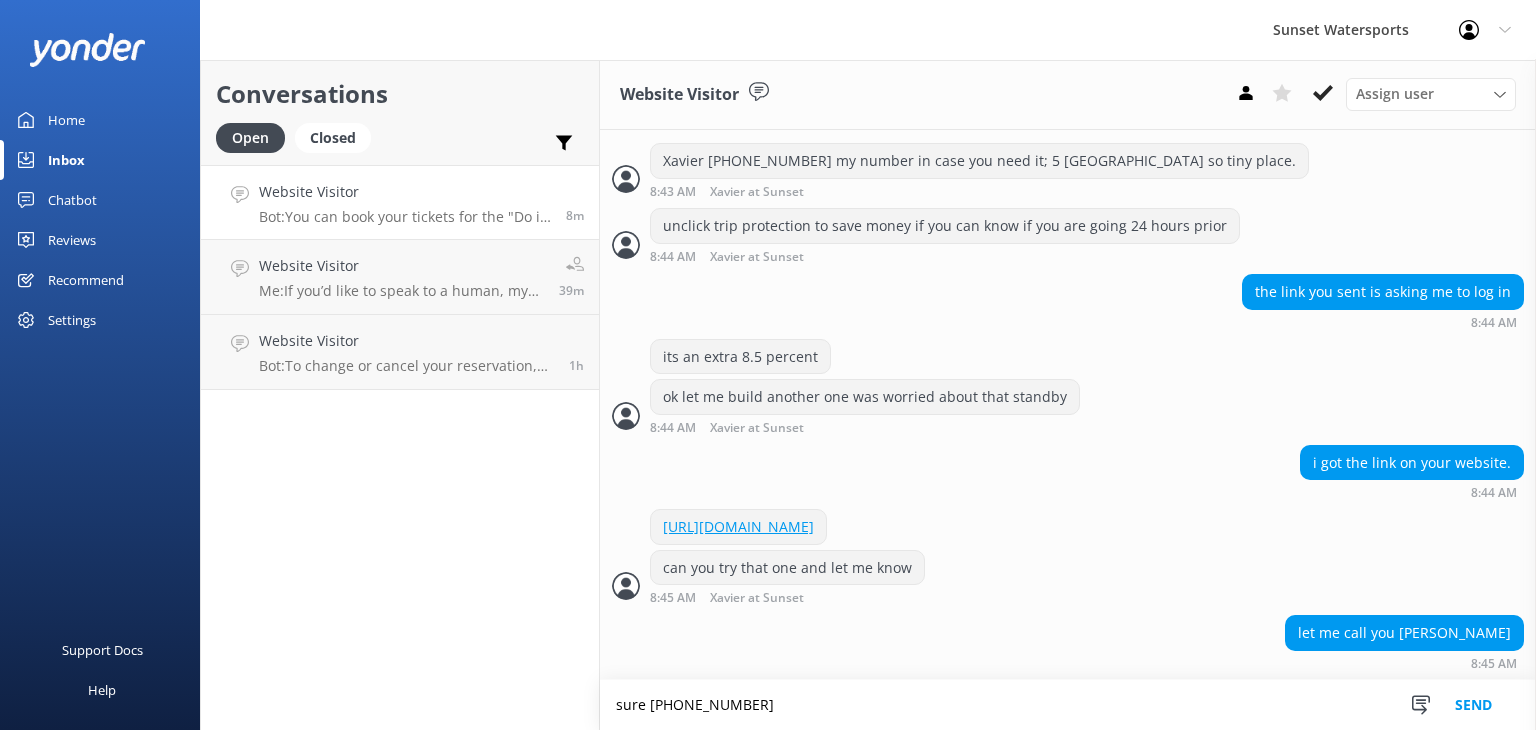 type on "sure [PHONE_NUMBER]" 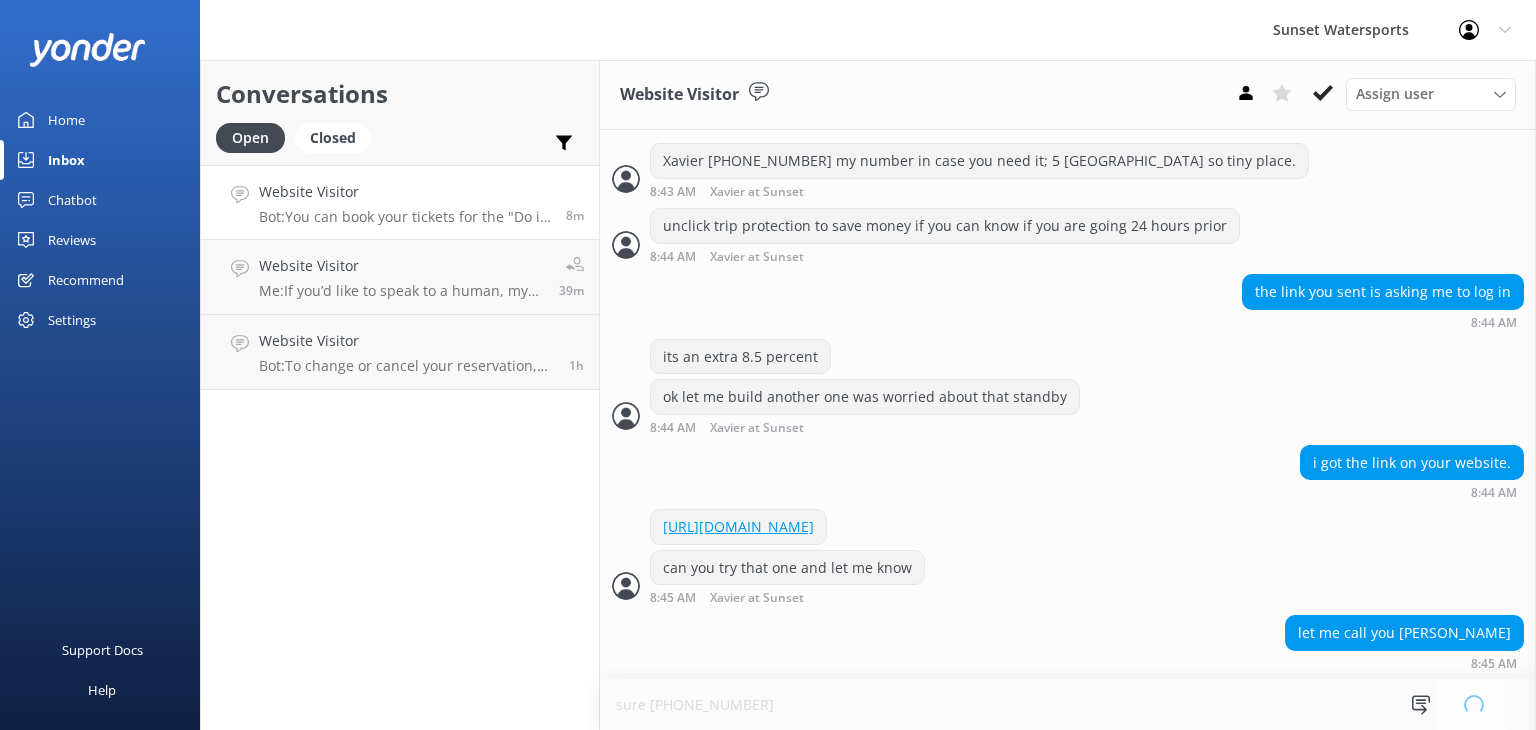 type 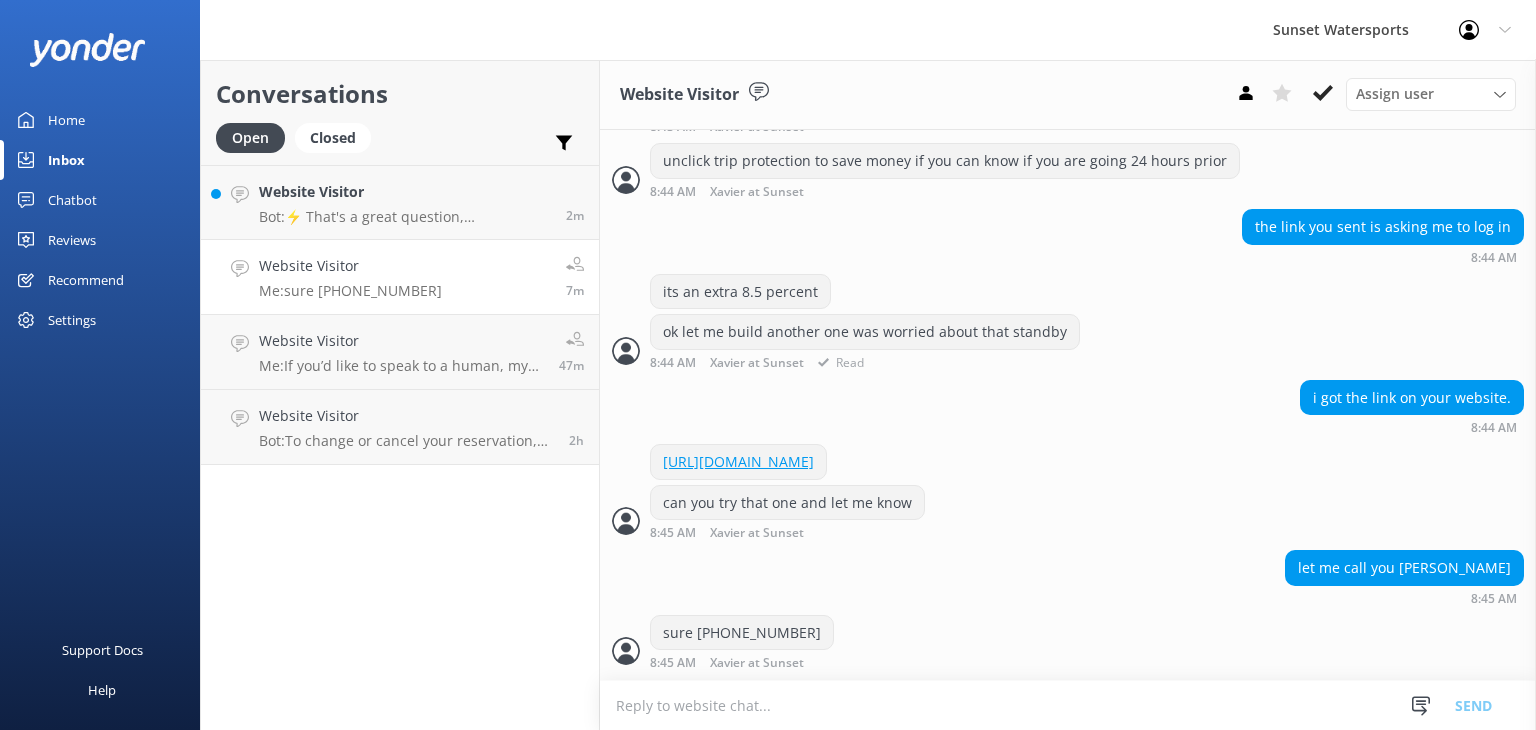 scroll, scrollTop: 1541, scrollLeft: 0, axis: vertical 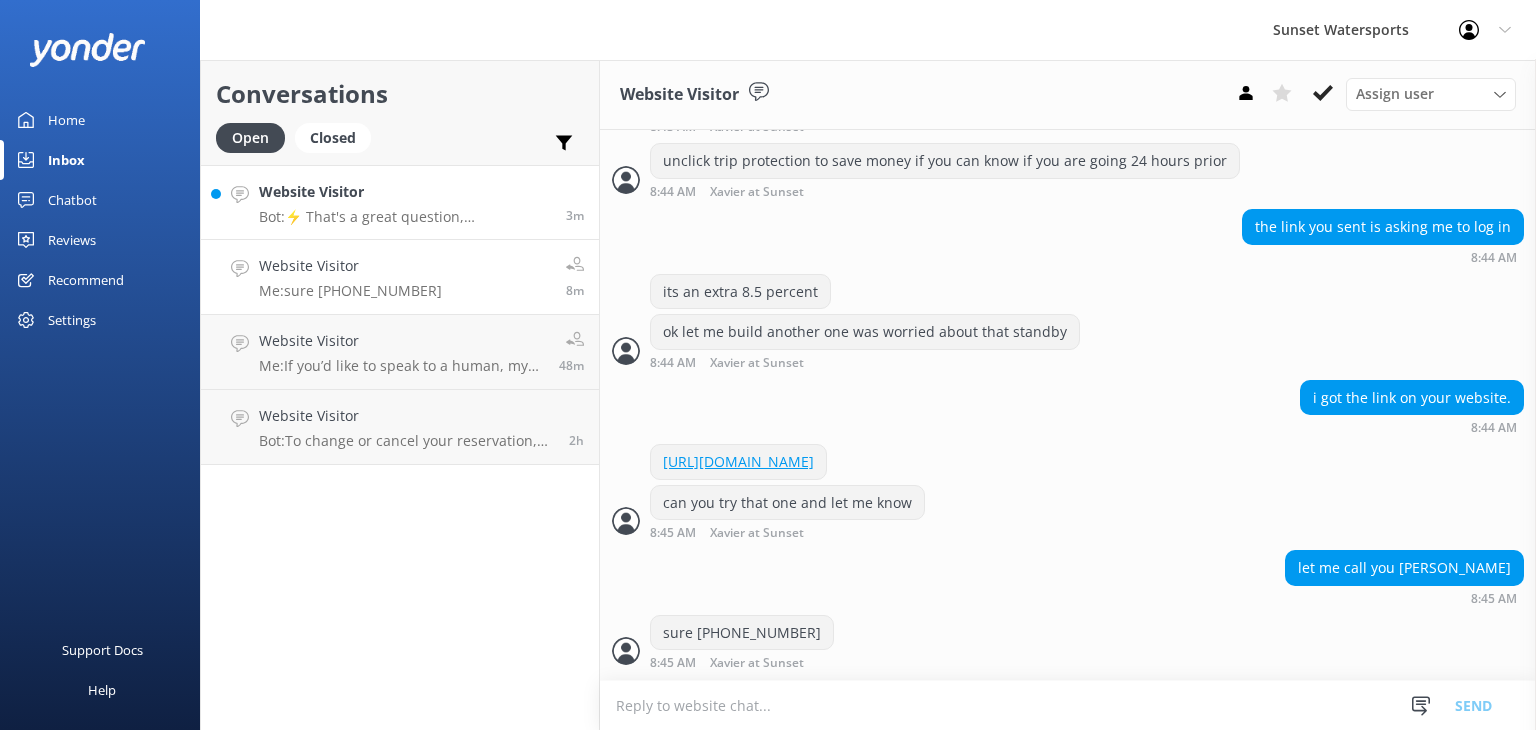 click on "Website Visitor" at bounding box center (405, 192) 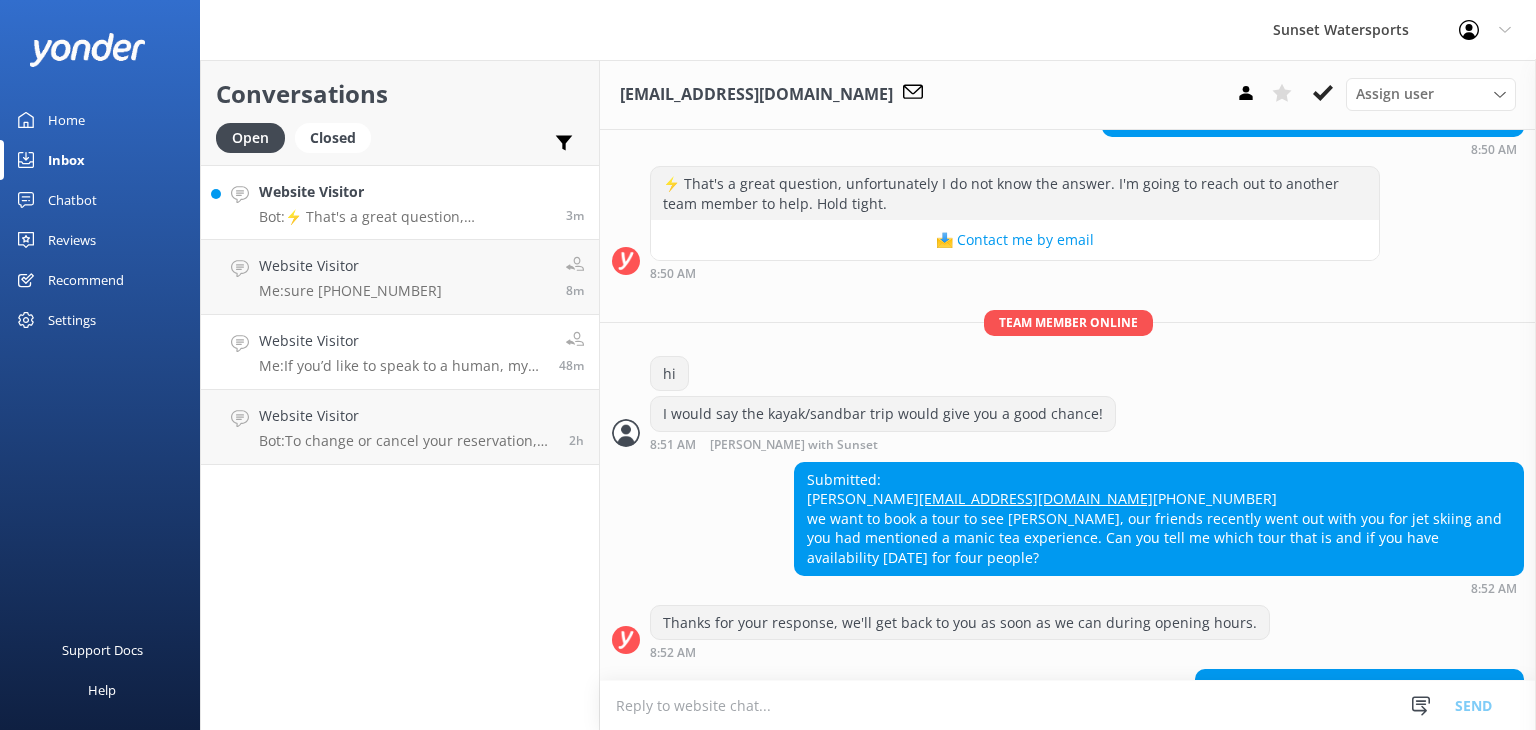 scroll, scrollTop: 298, scrollLeft: 0, axis: vertical 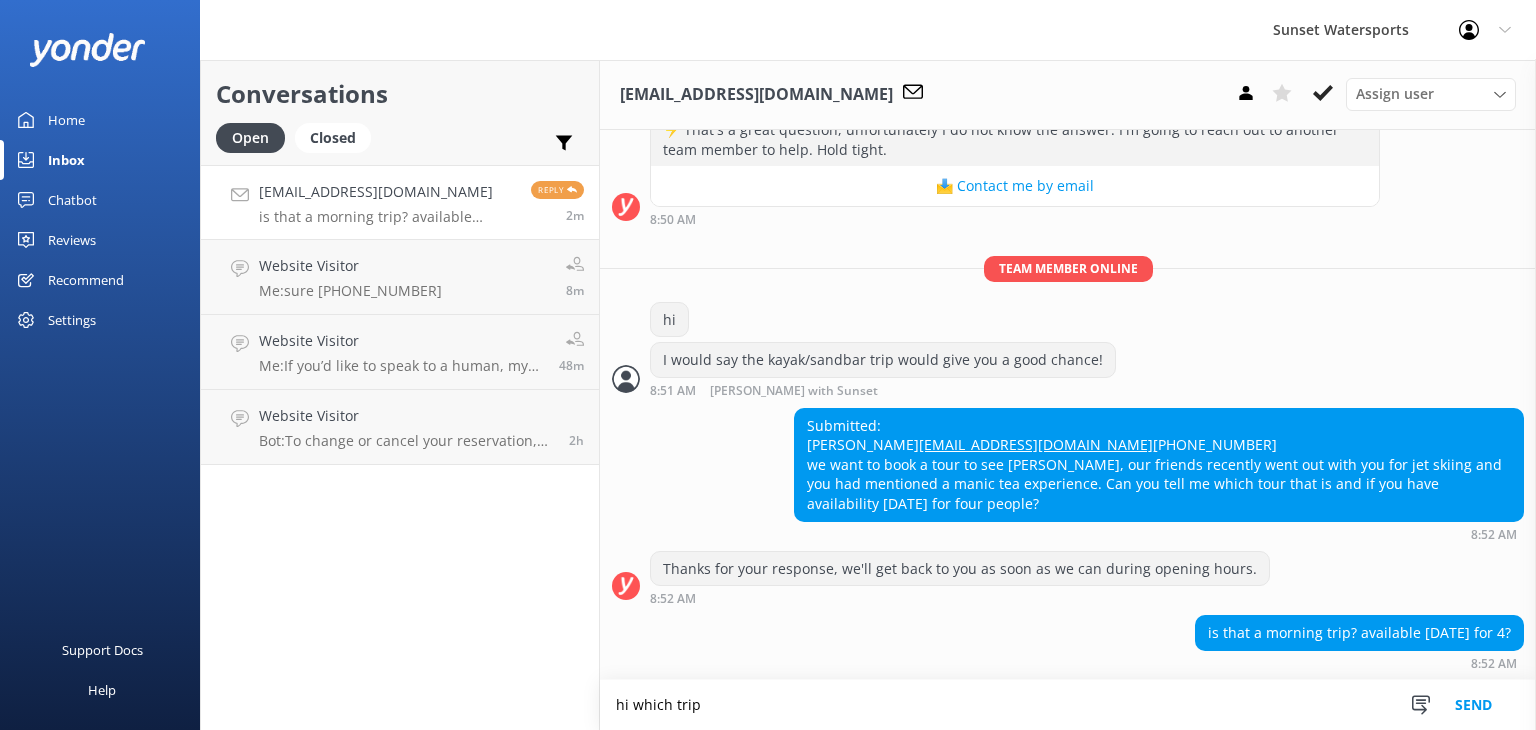 type on "hi which trip" 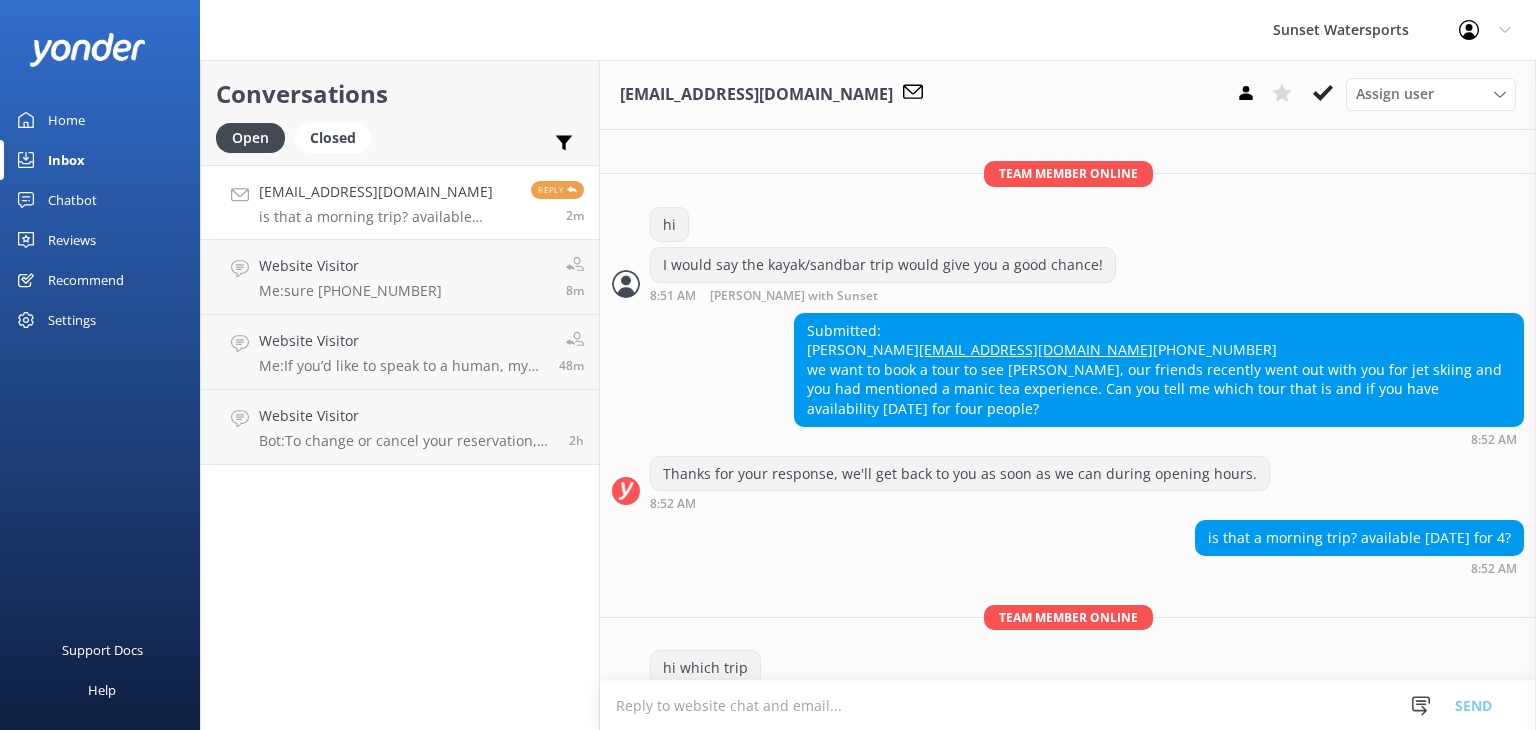 scroll, scrollTop: 468, scrollLeft: 0, axis: vertical 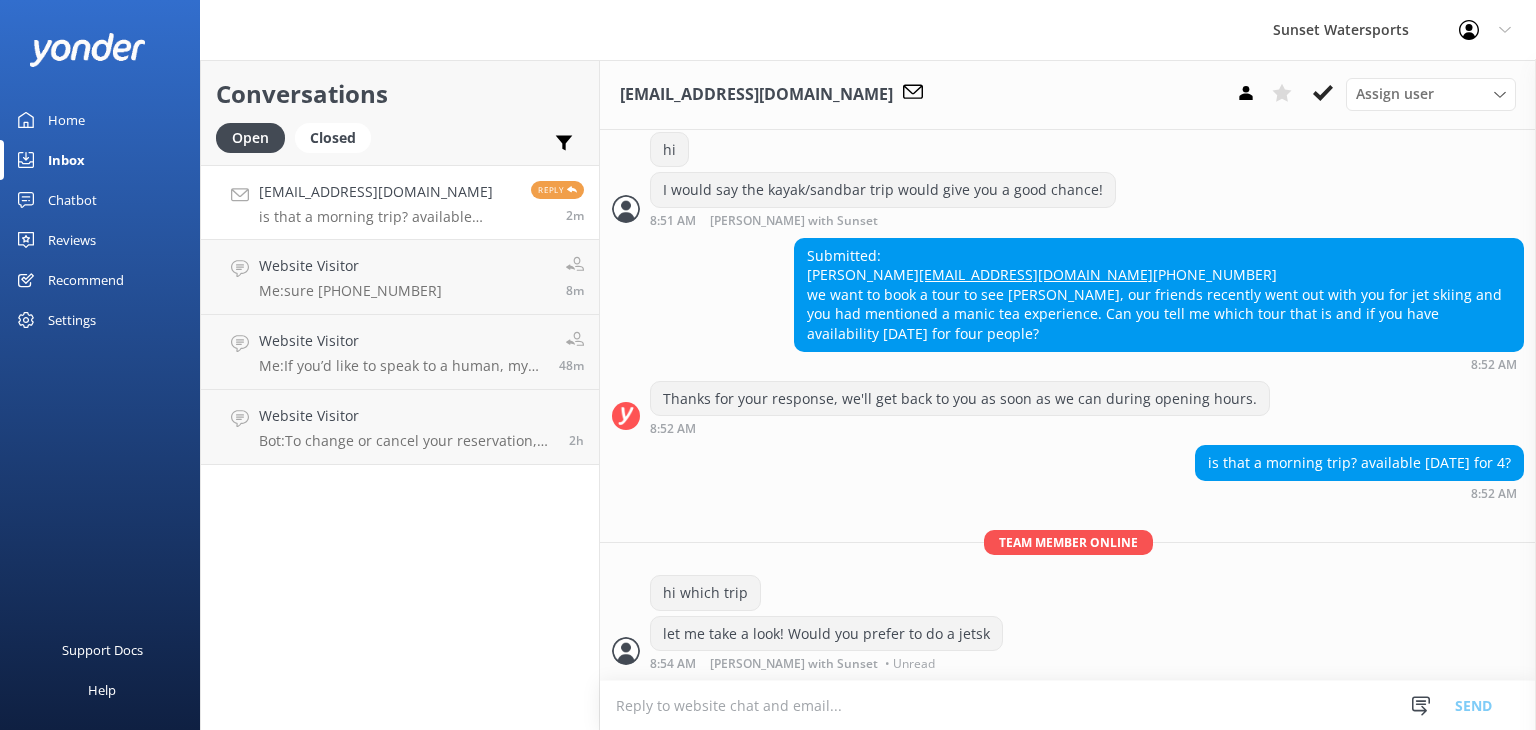 click at bounding box center (1068, 705) 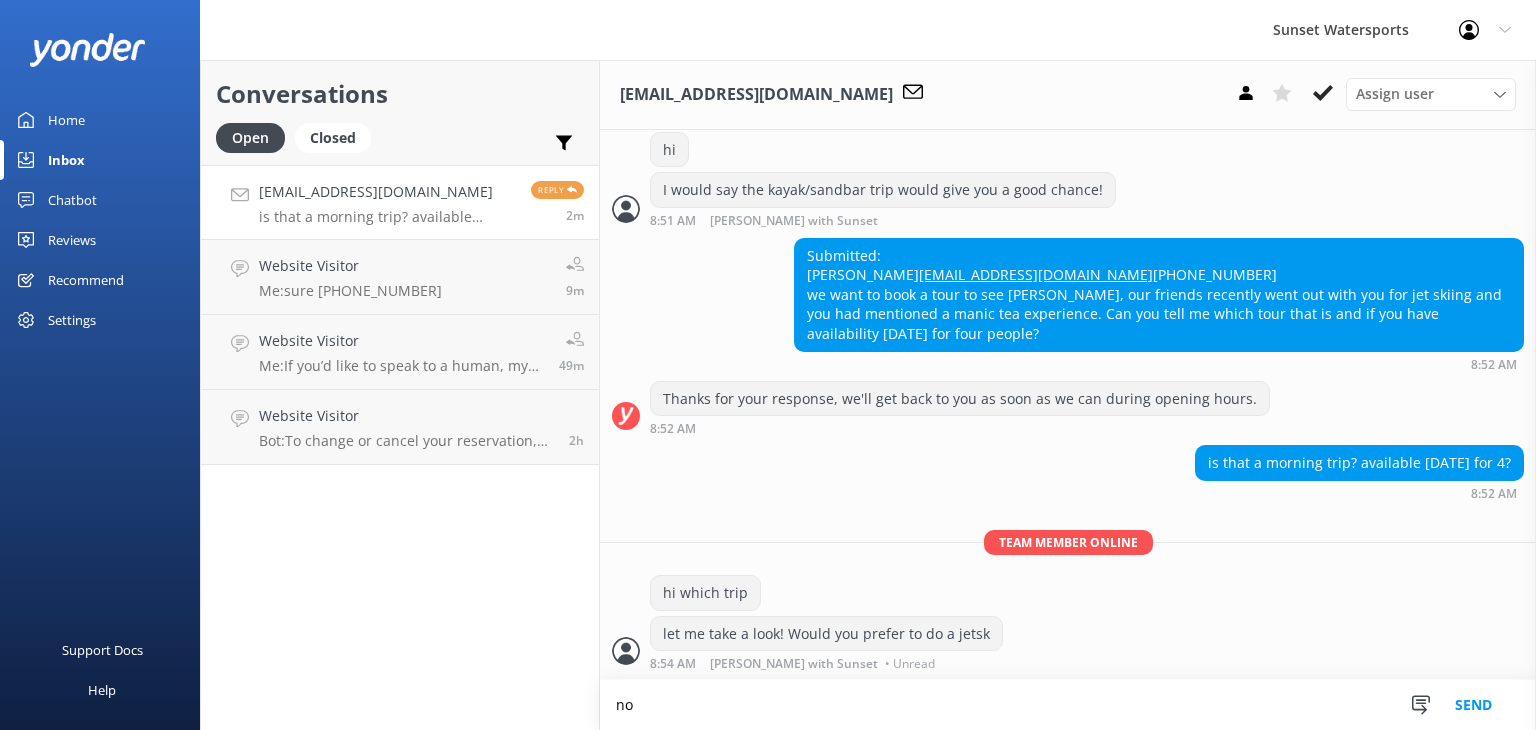 type on "n" 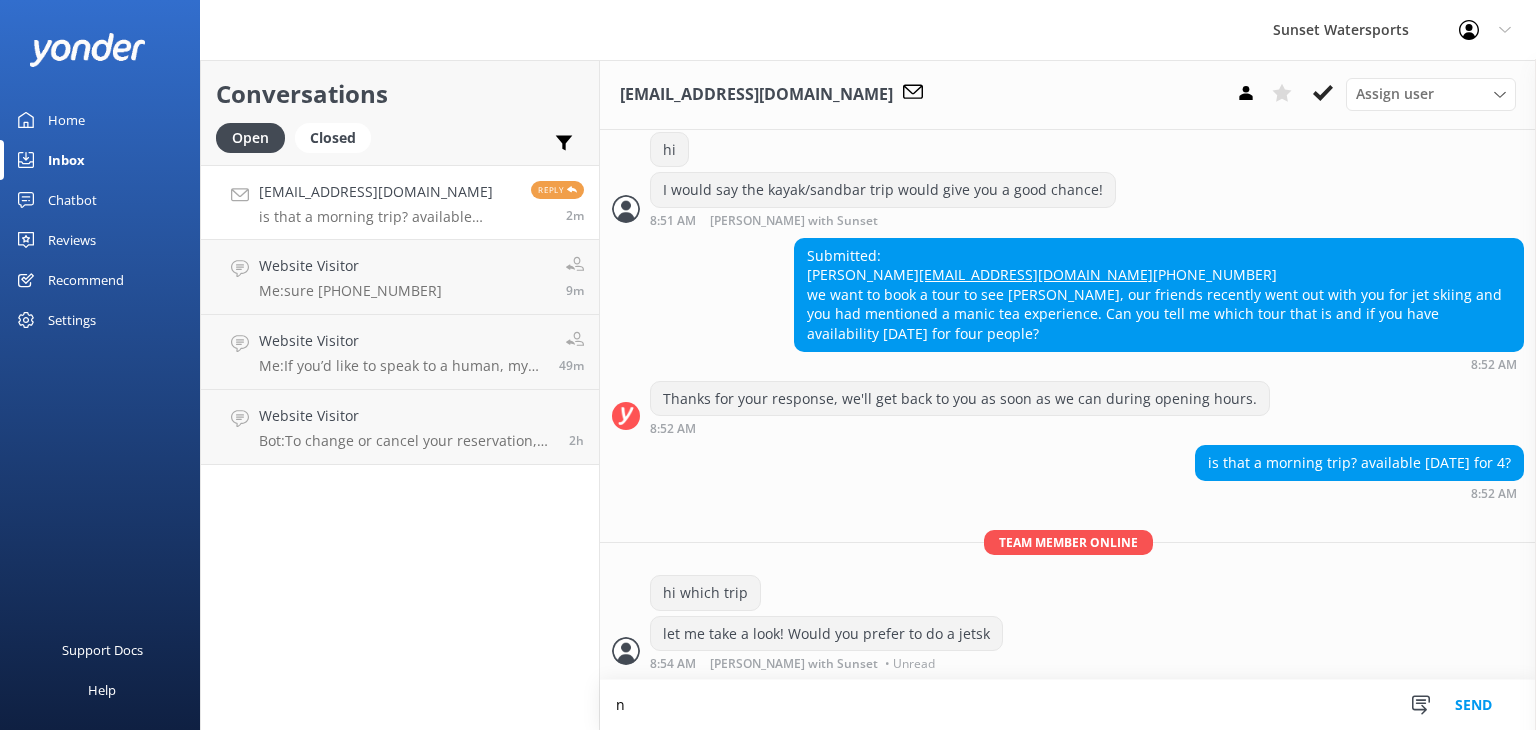 type 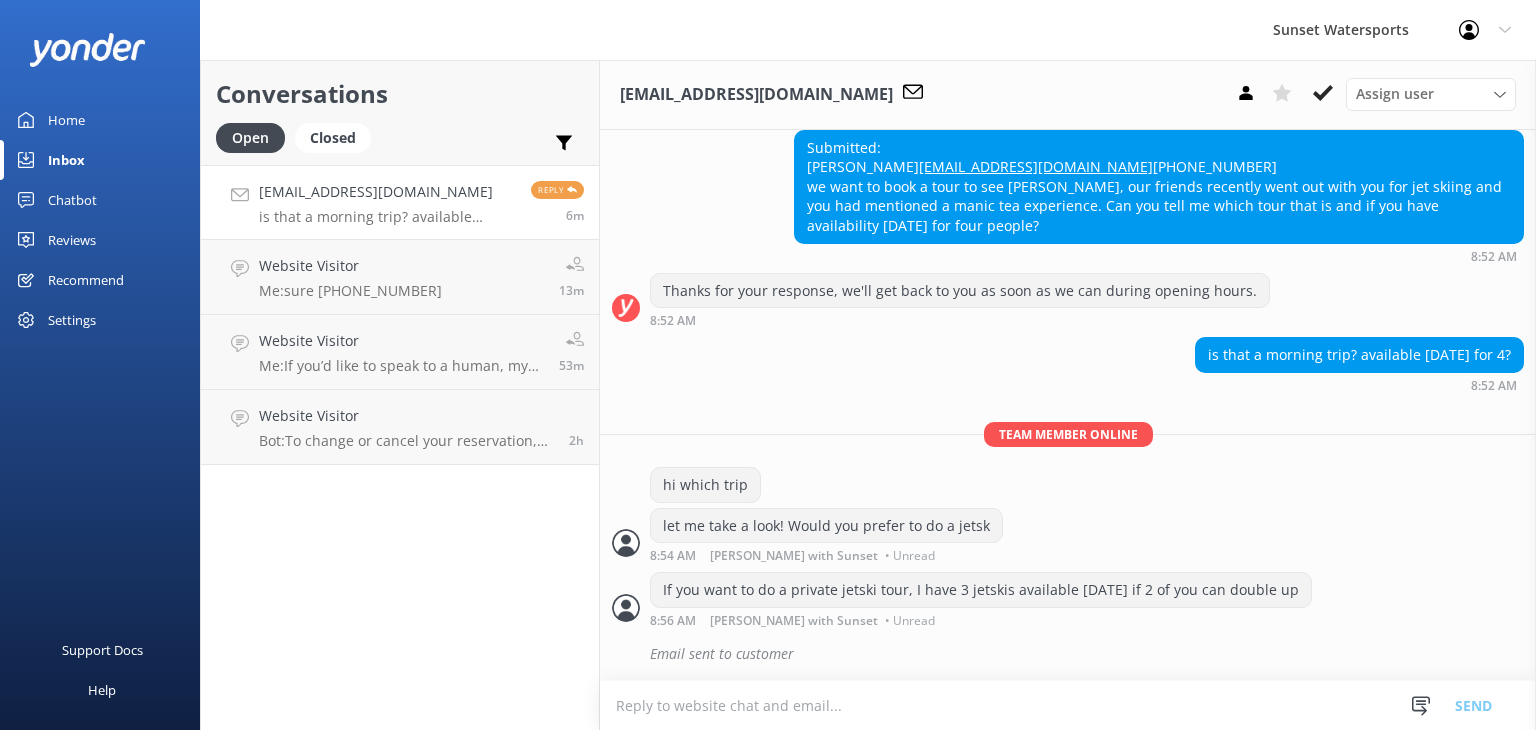 scroll, scrollTop: 576, scrollLeft: 0, axis: vertical 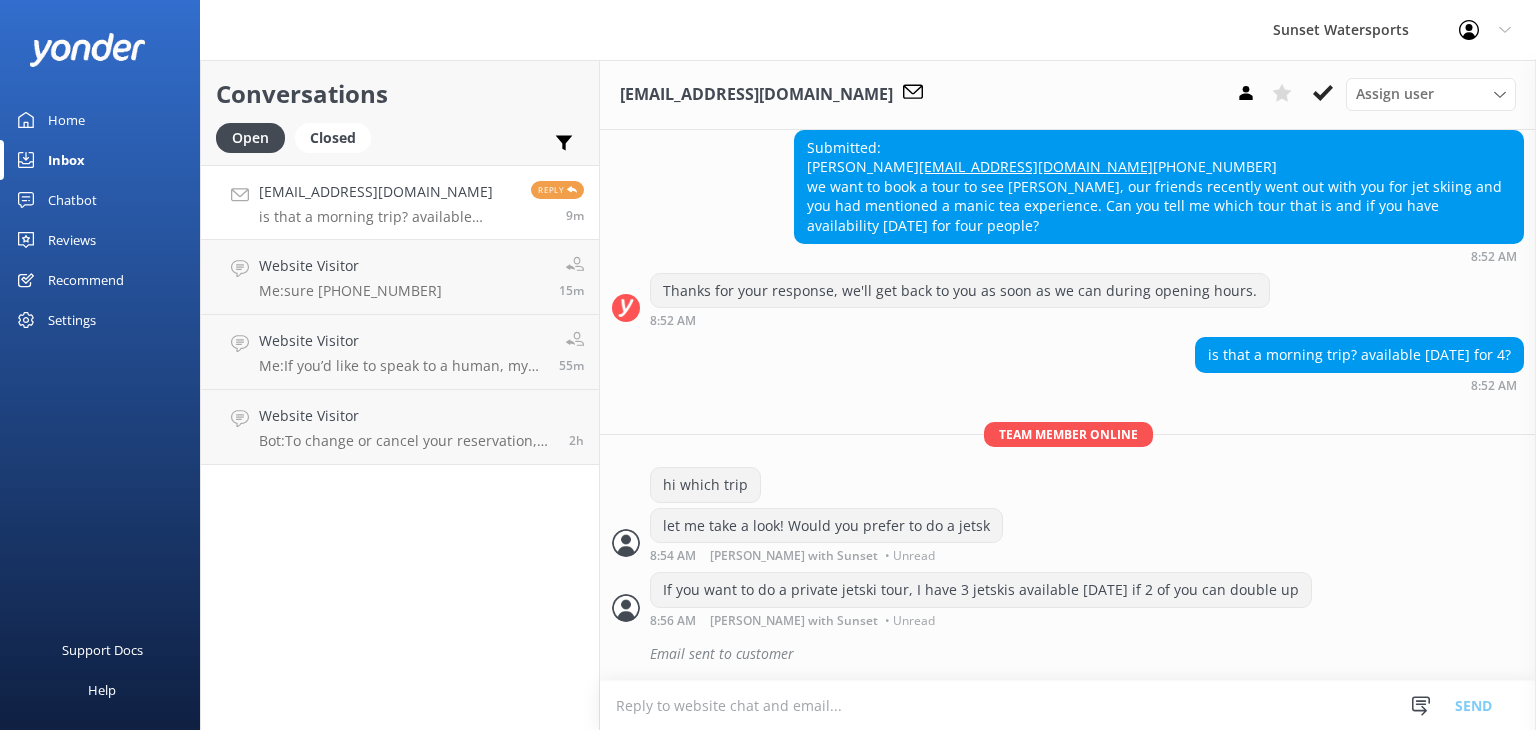 click on "Chatbot" at bounding box center [72, 200] 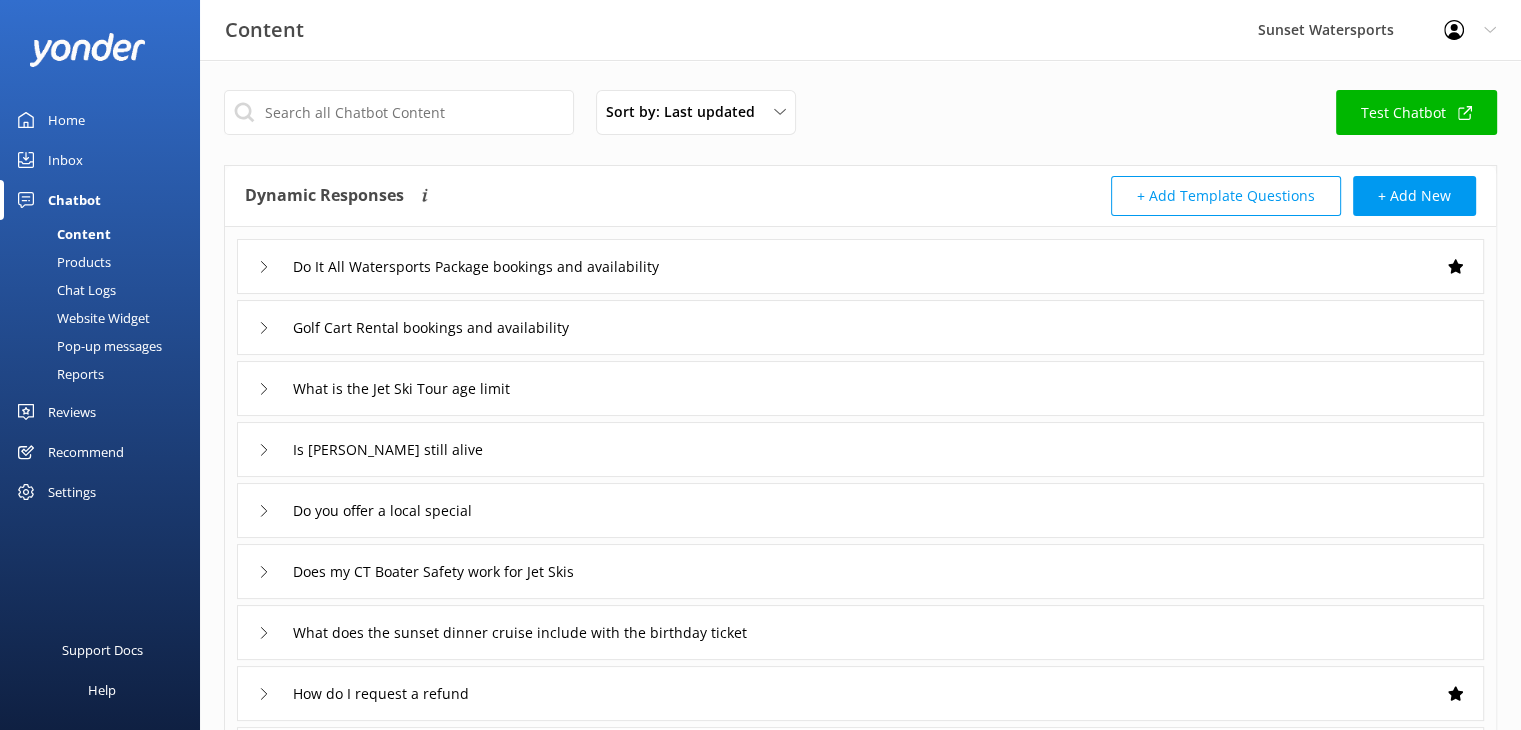 click on "Inbox" at bounding box center [65, 160] 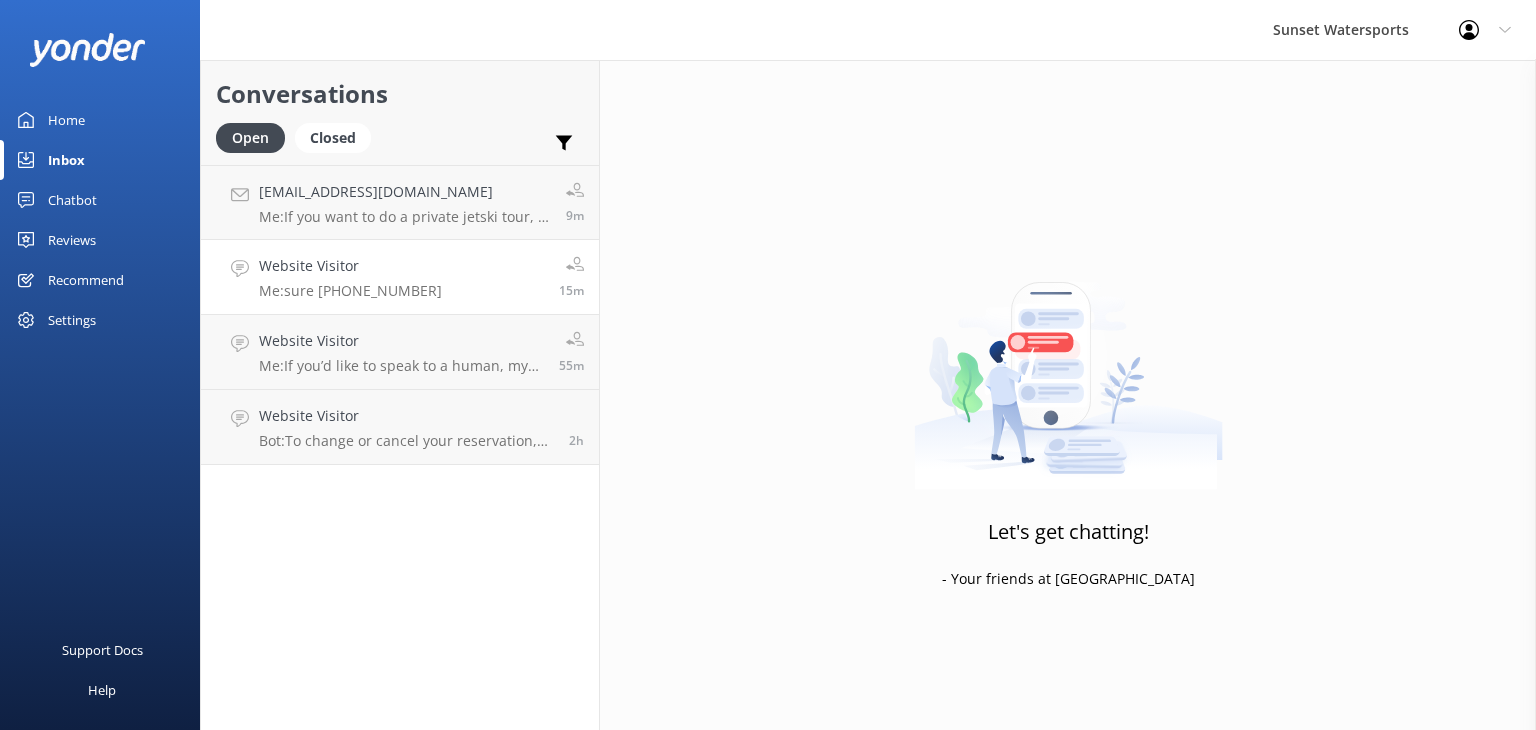 click on "Website Visitor Me:  sure [PHONE_NUMBER] 15m" at bounding box center (400, 277) 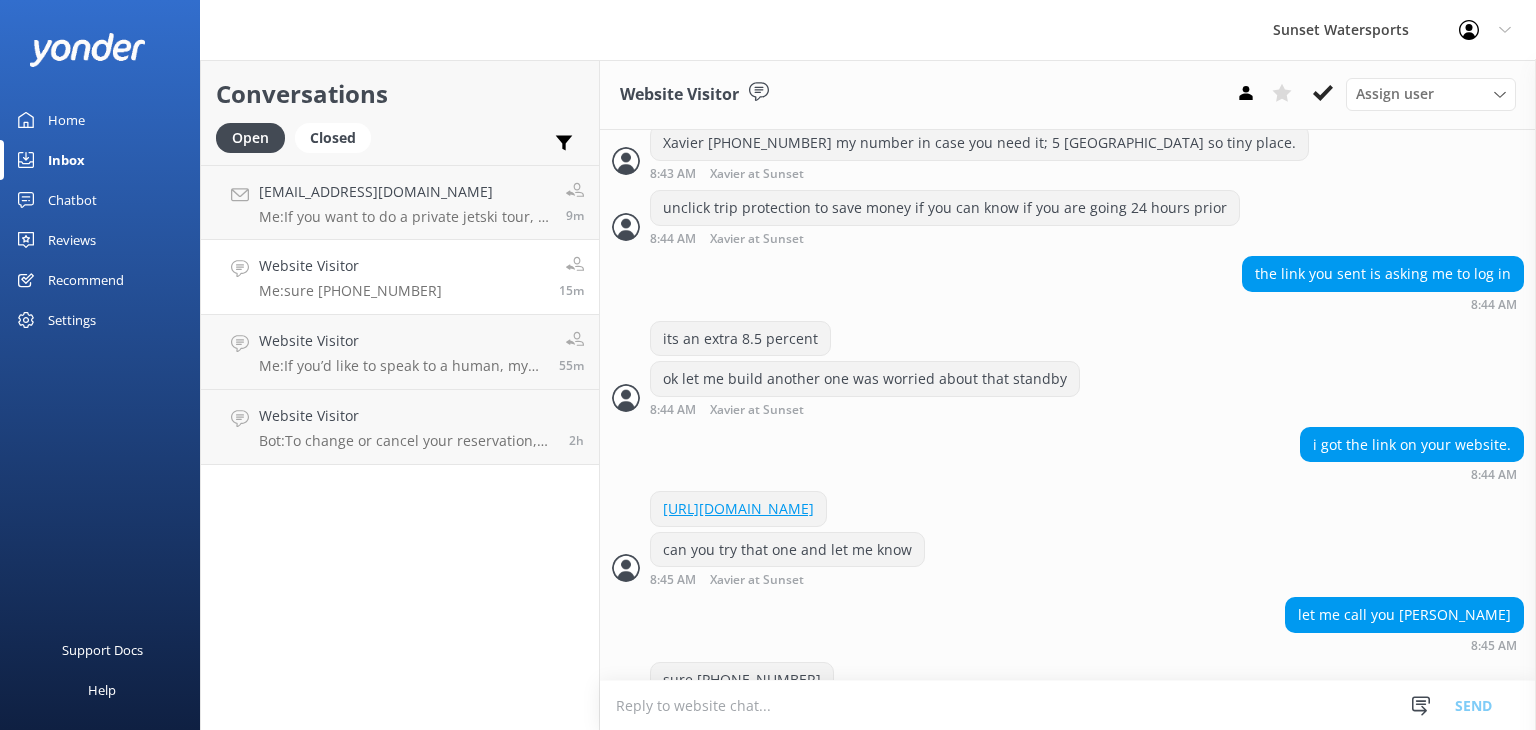 scroll, scrollTop: 1541, scrollLeft: 0, axis: vertical 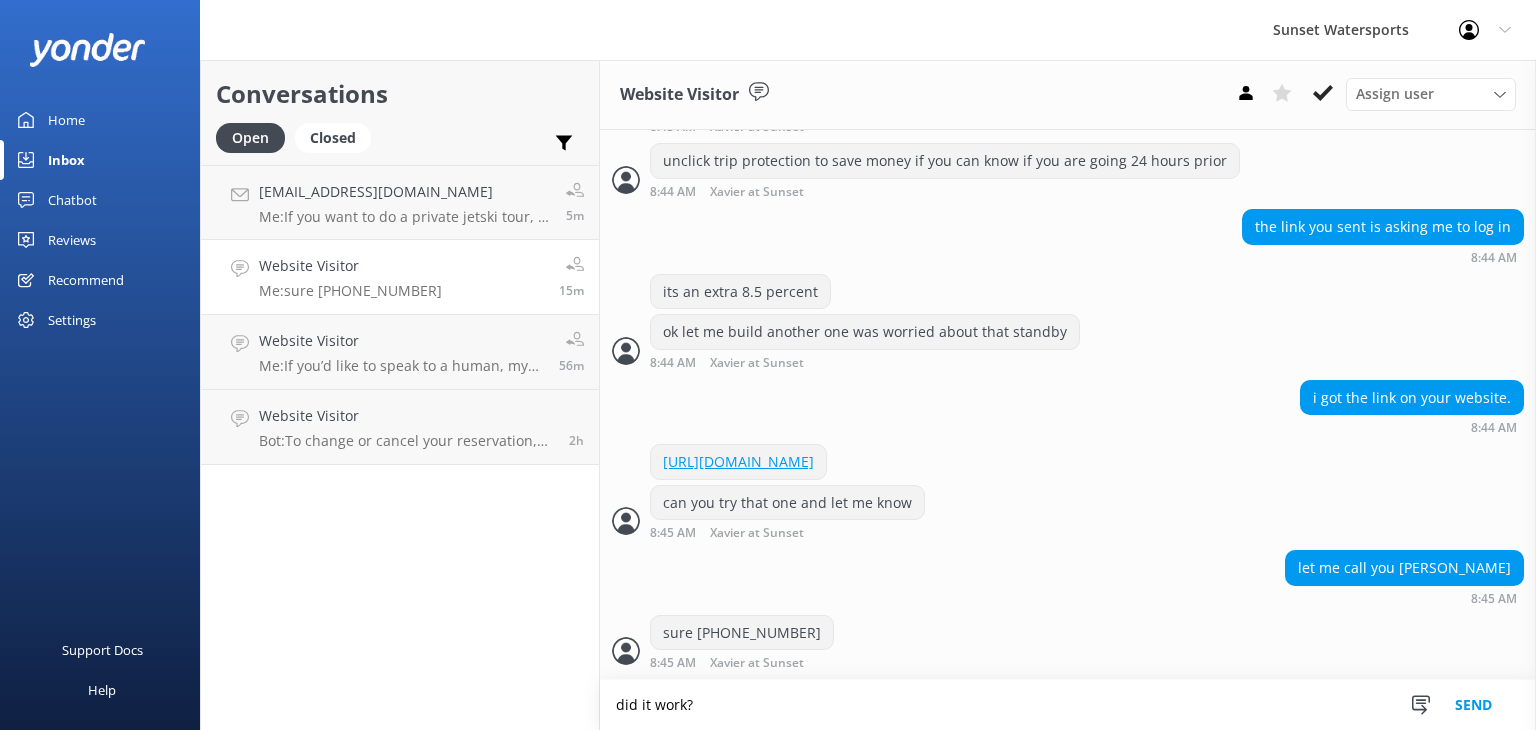 type on "did it work?" 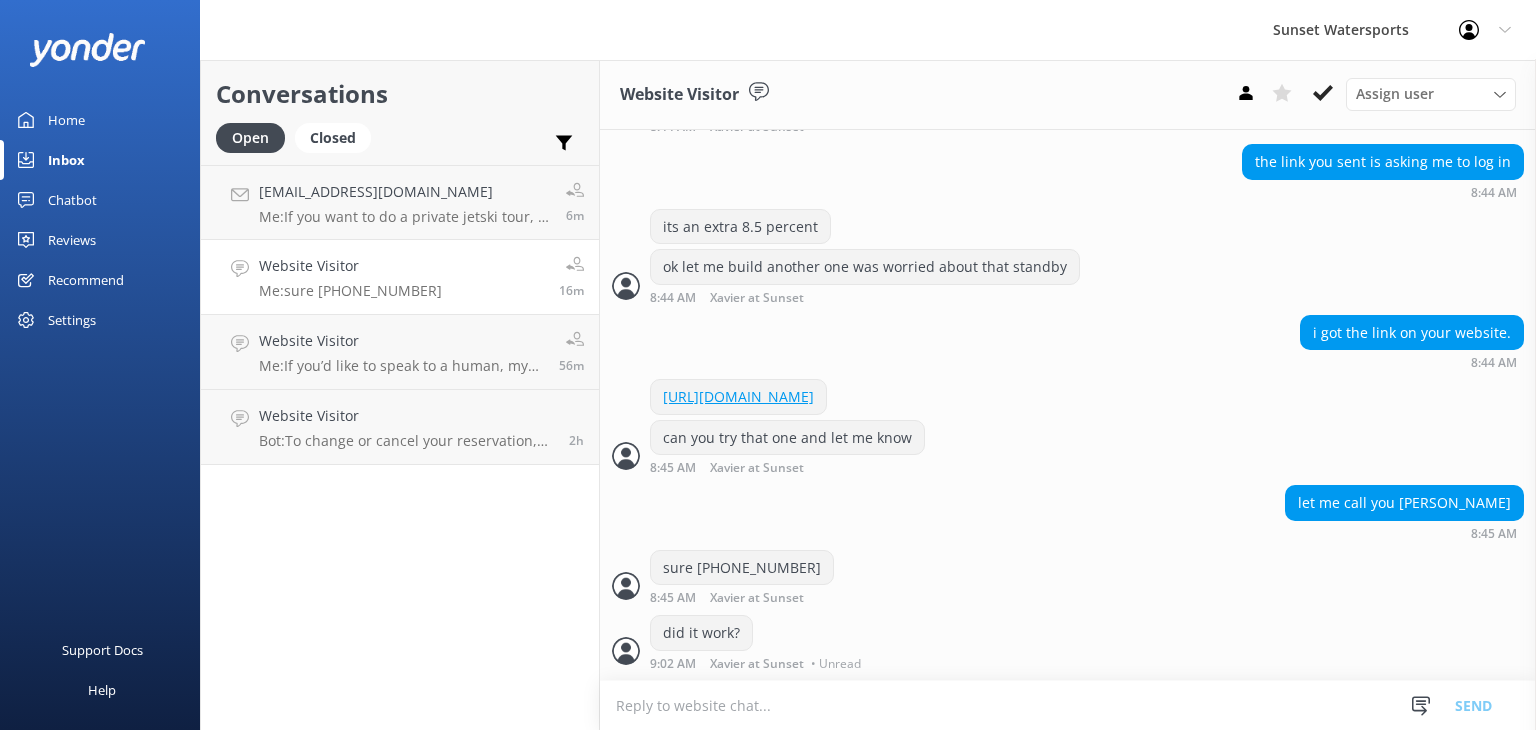 scroll, scrollTop: 1605, scrollLeft: 0, axis: vertical 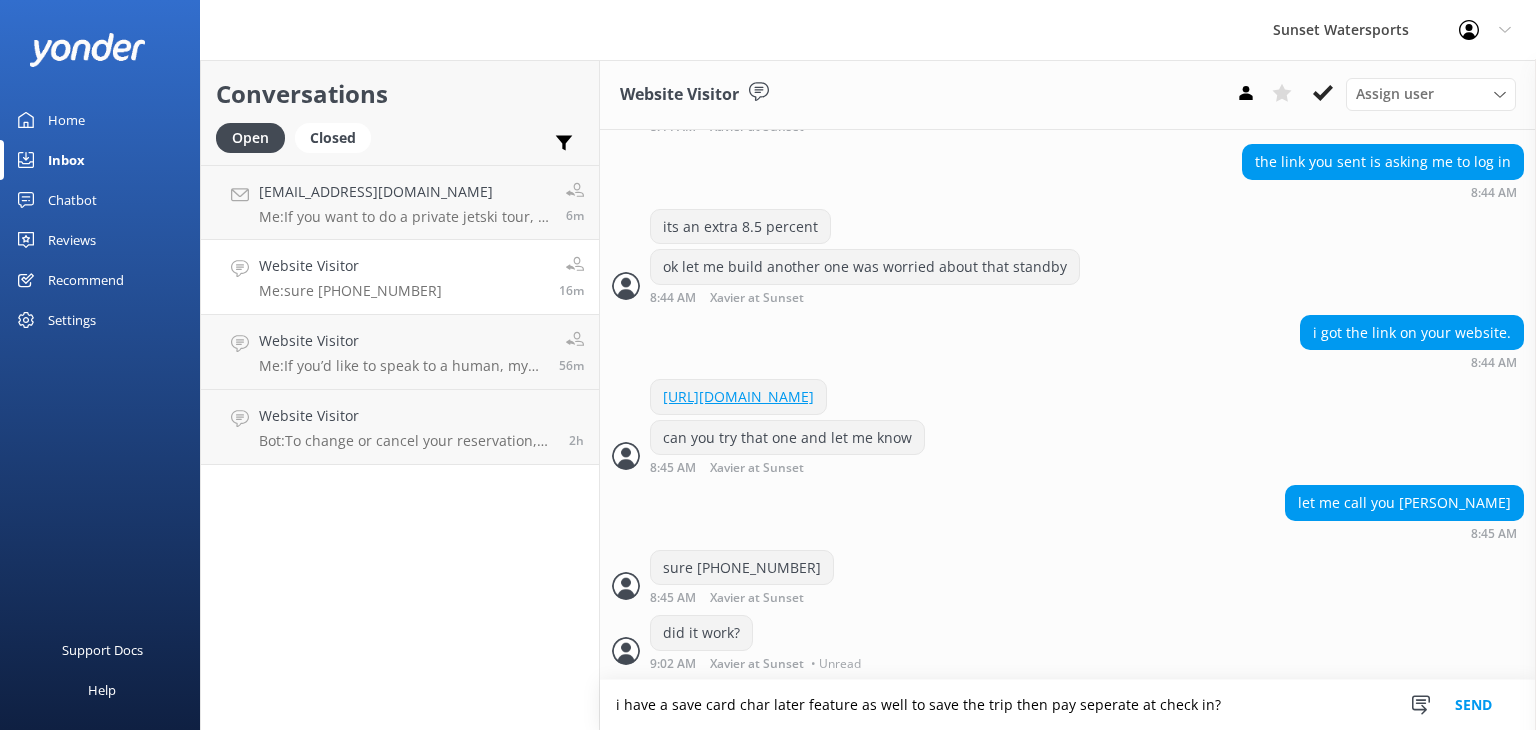 type on "i have a save card char later feature as well to save the trip then pay seperate at check in?" 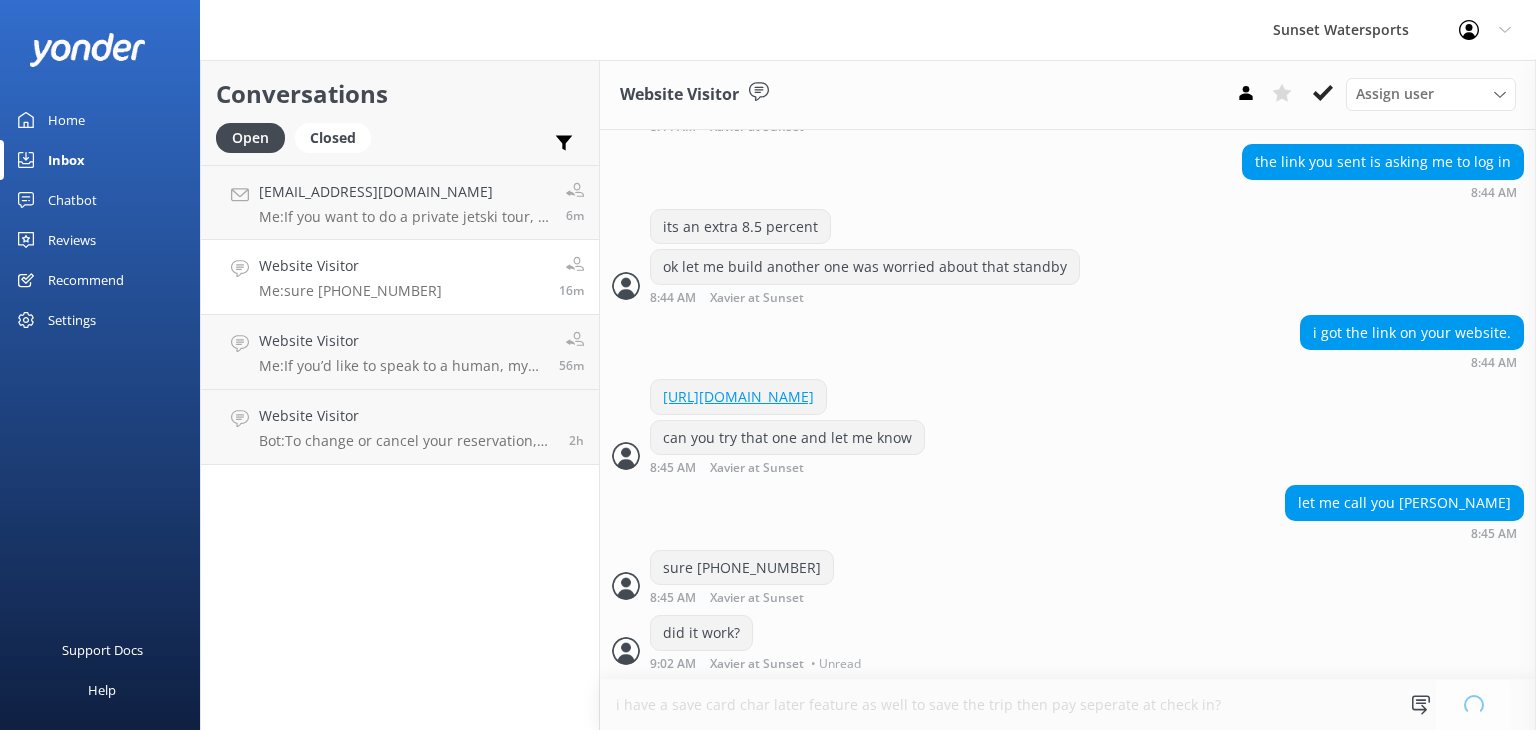 type 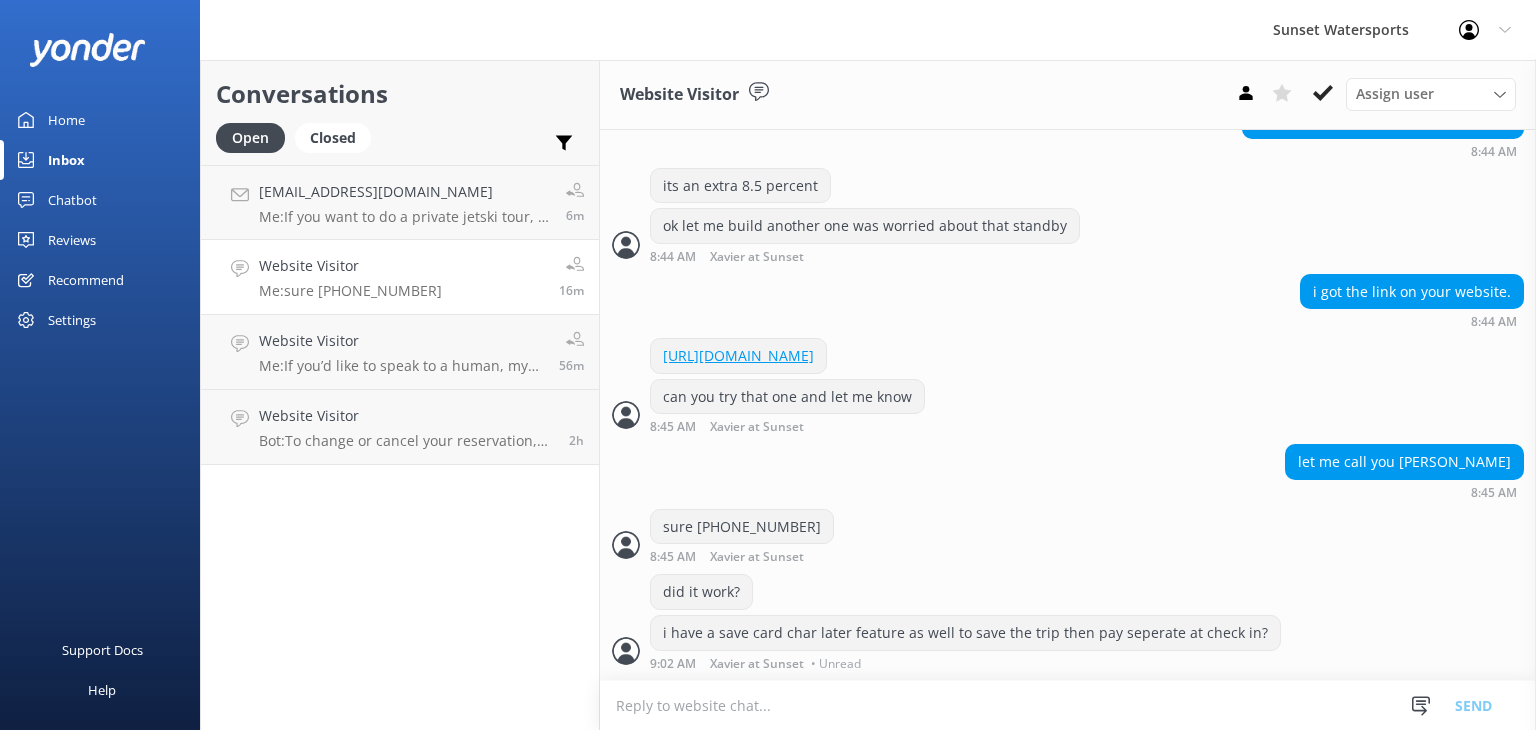 scroll, scrollTop: 1646, scrollLeft: 0, axis: vertical 